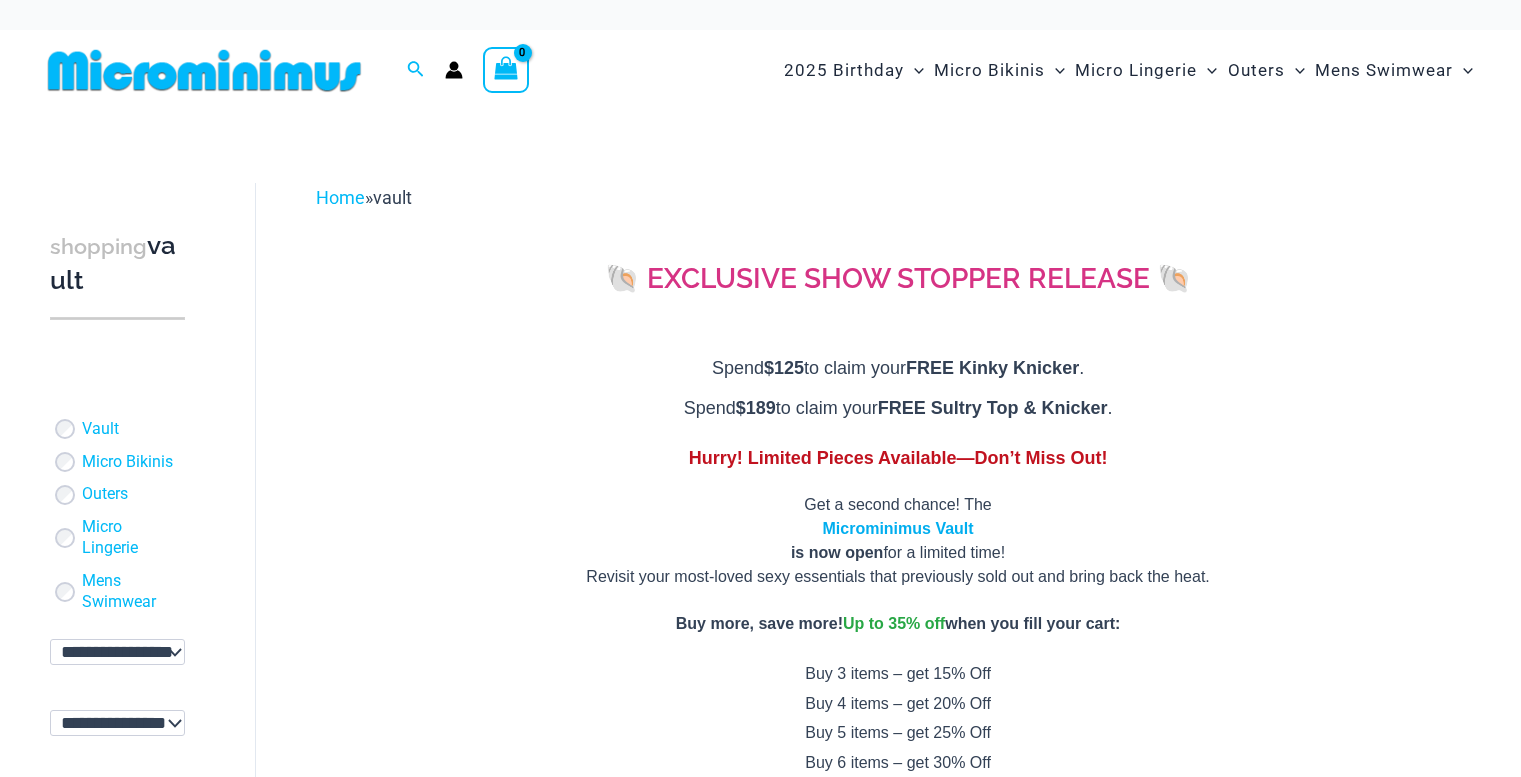 scroll, scrollTop: 0, scrollLeft: 0, axis: both 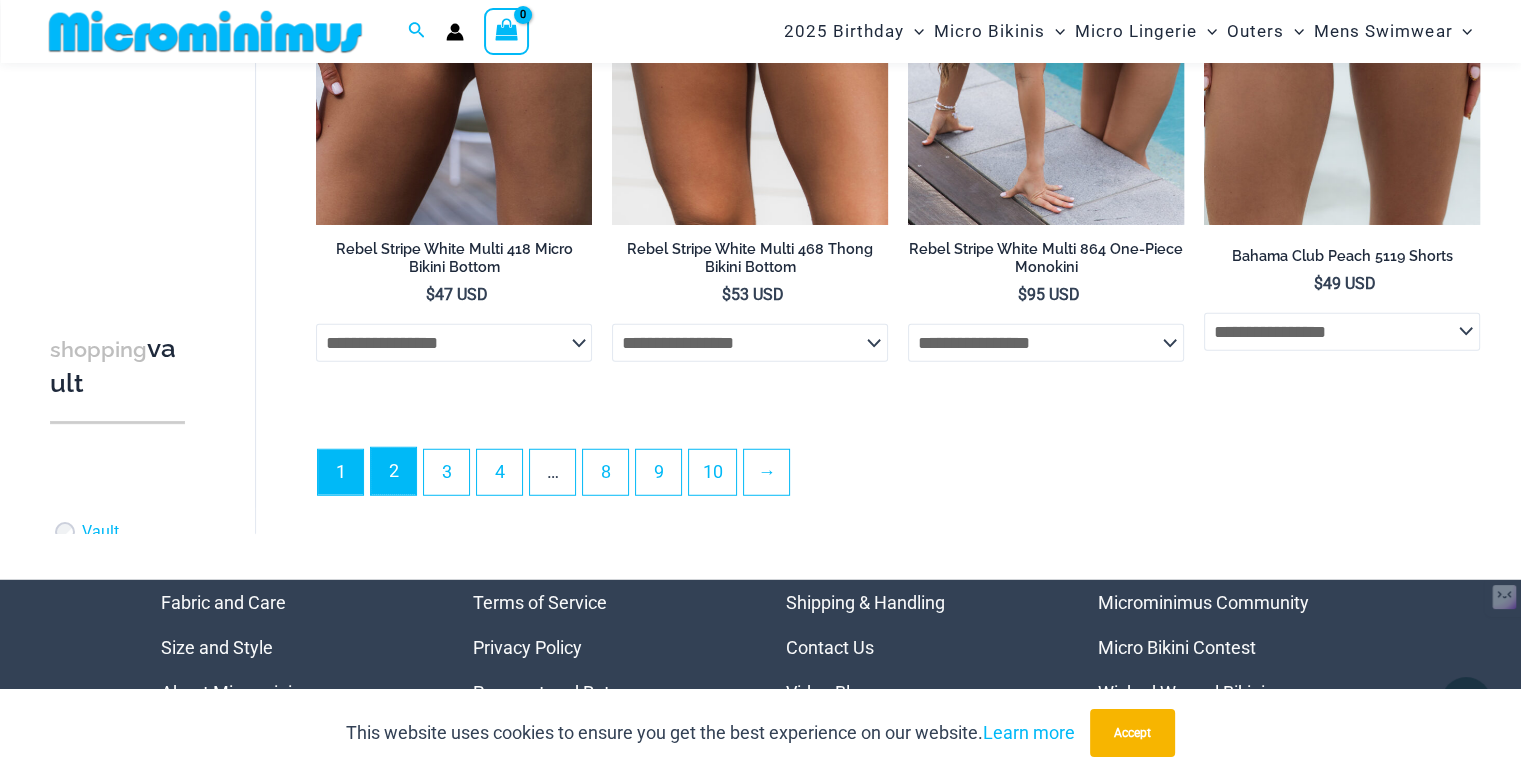 click on "2" at bounding box center [393, 471] 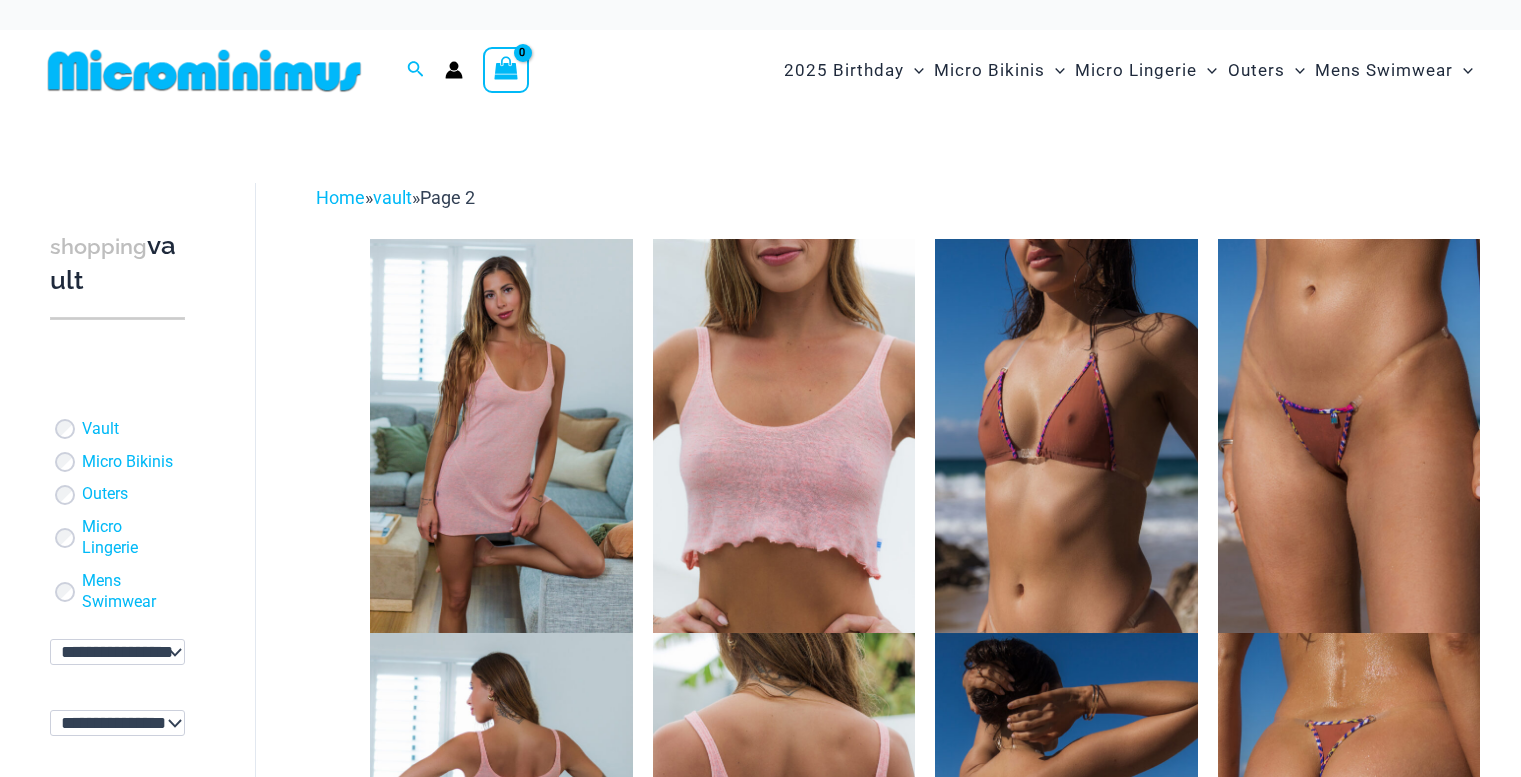 scroll, scrollTop: 0, scrollLeft: 0, axis: both 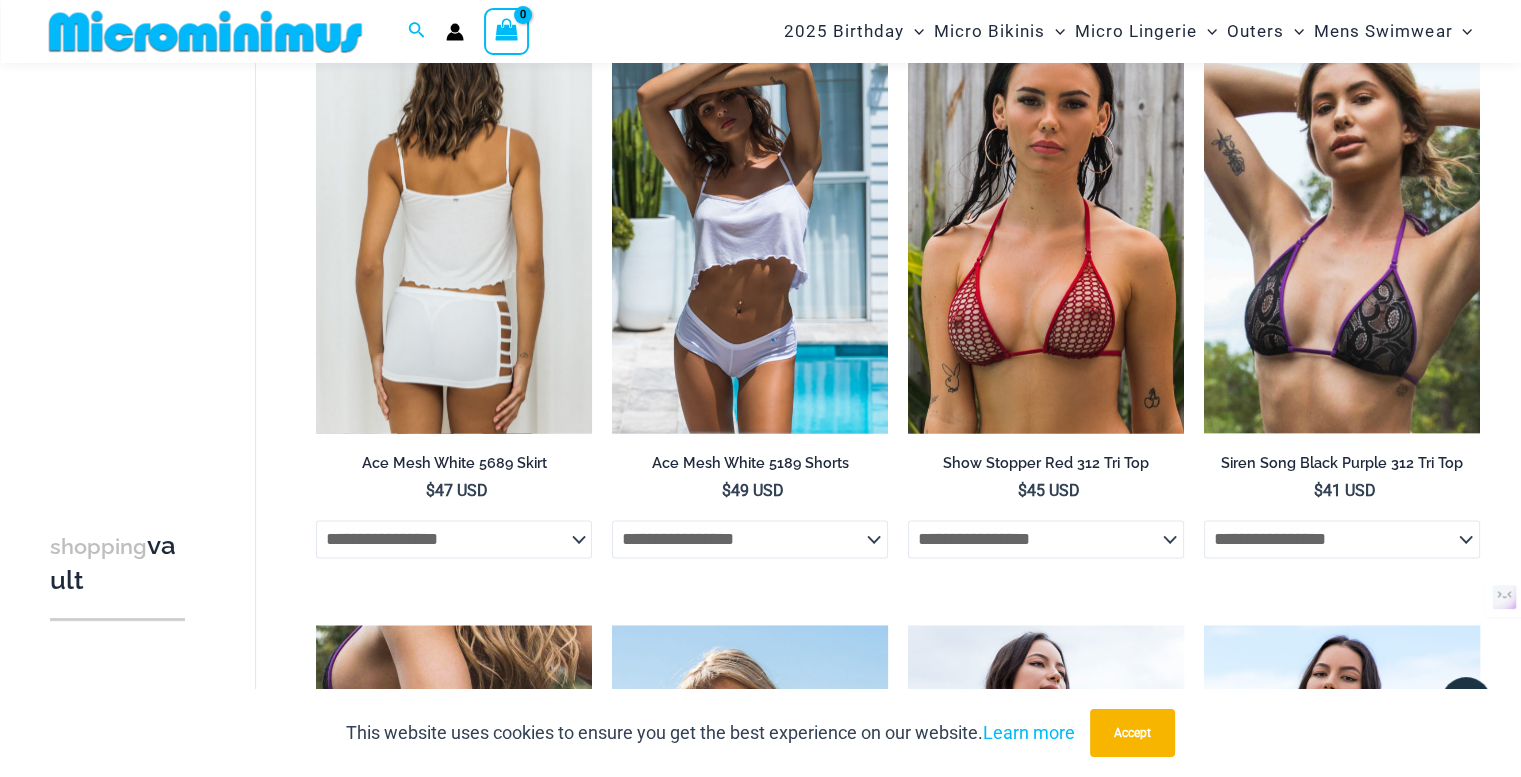 click on "**********" 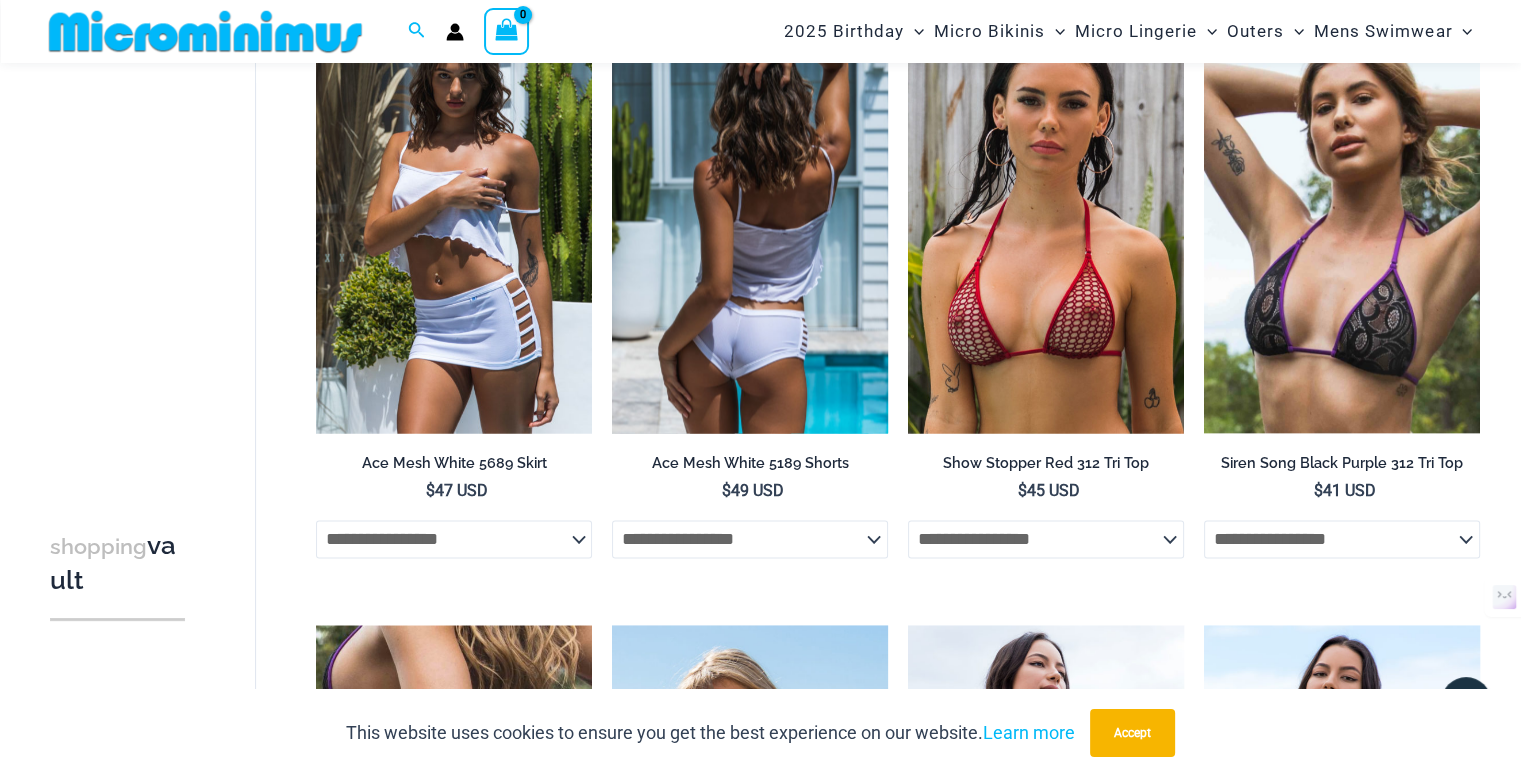 click on "**********" 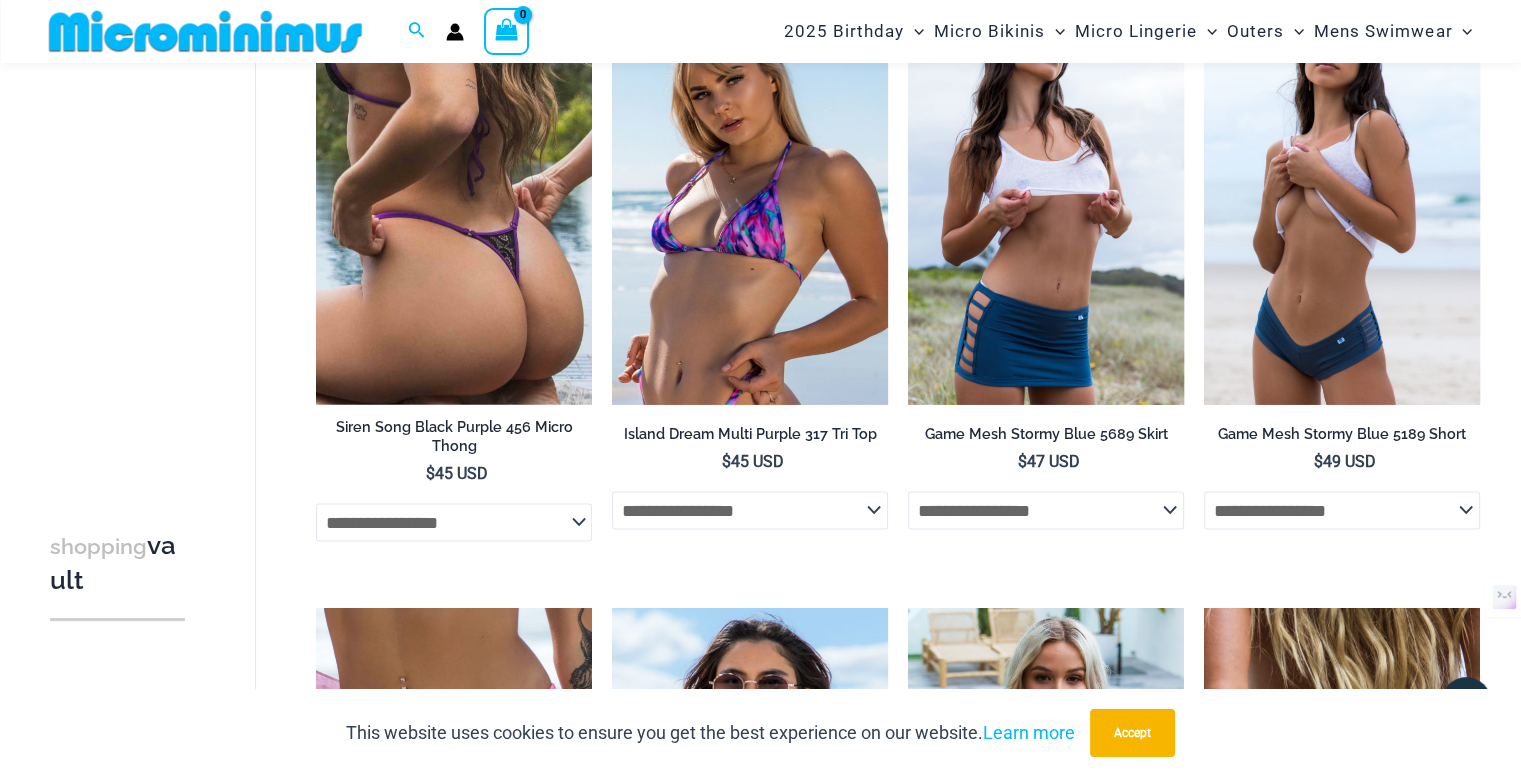scroll, scrollTop: 3297, scrollLeft: 0, axis: vertical 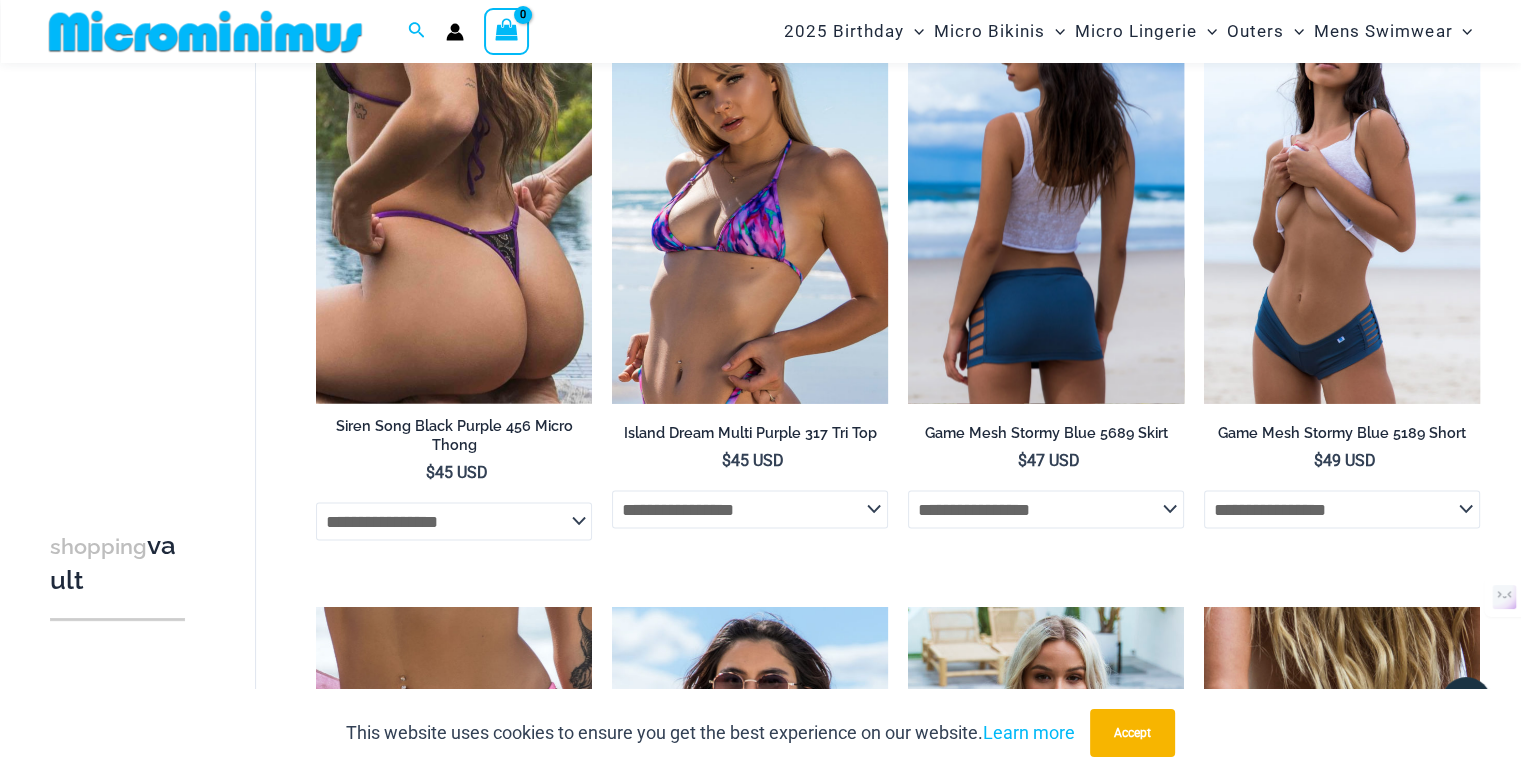 click on "**********" 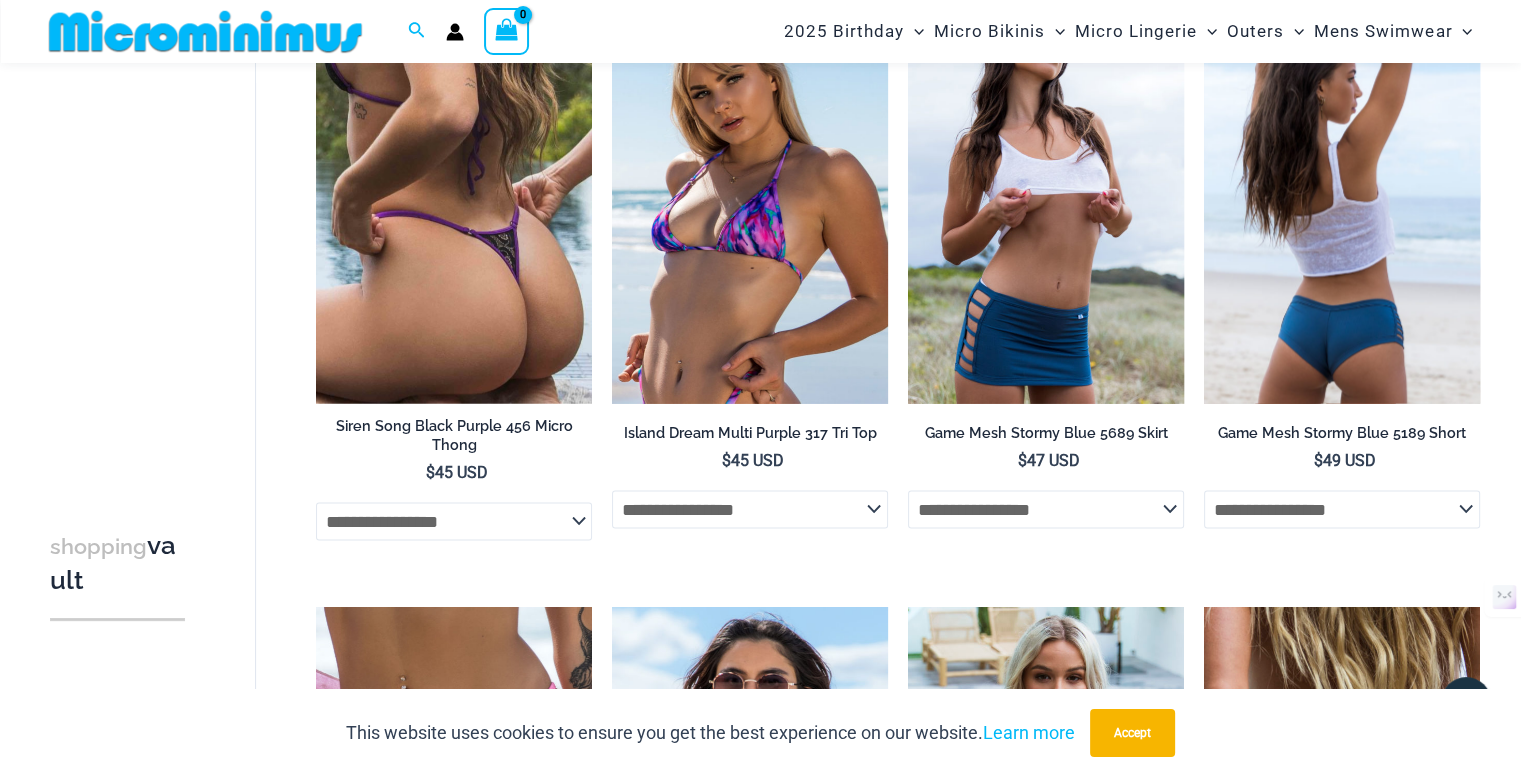 click on "**********" 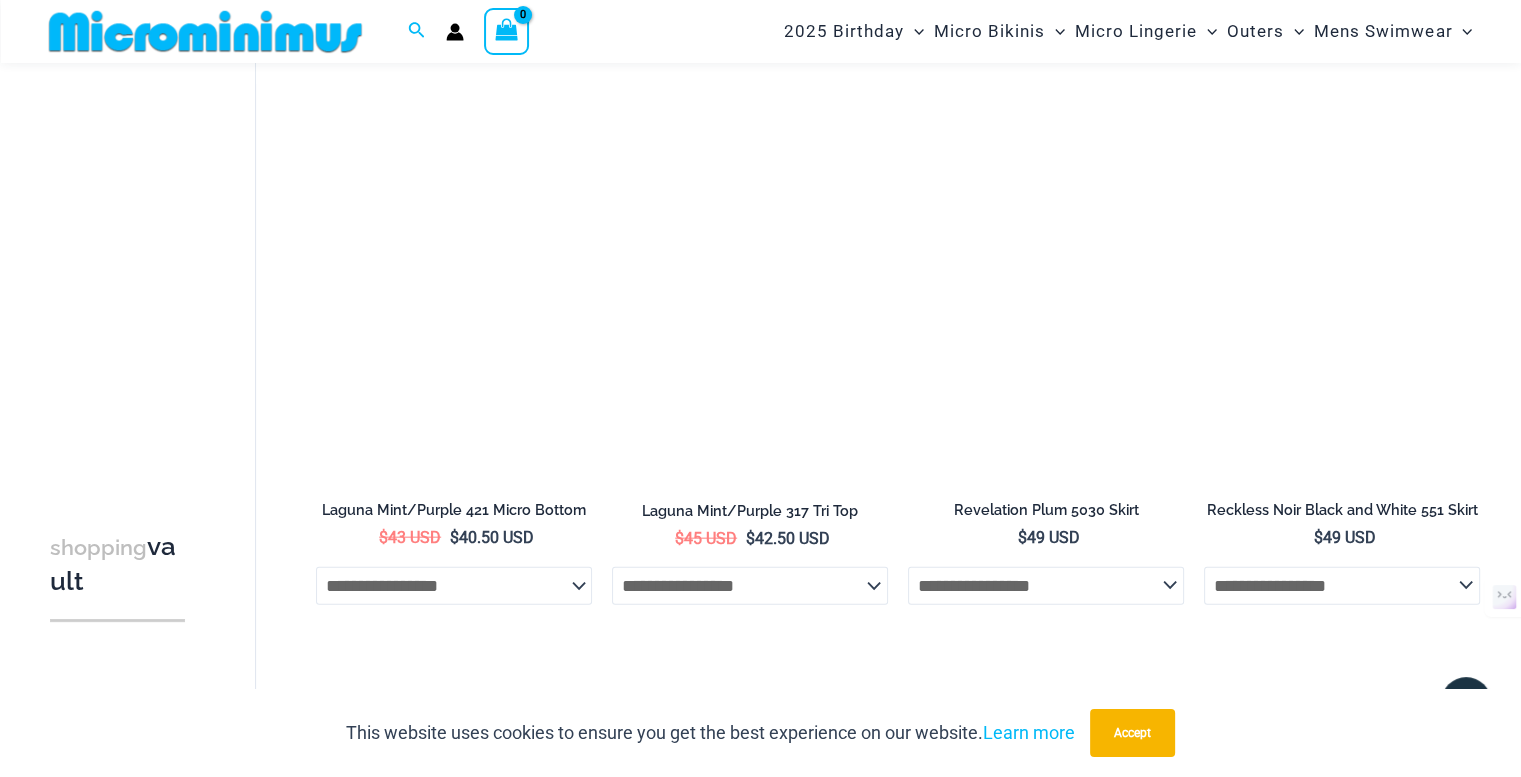 scroll, scrollTop: 4470, scrollLeft: 0, axis: vertical 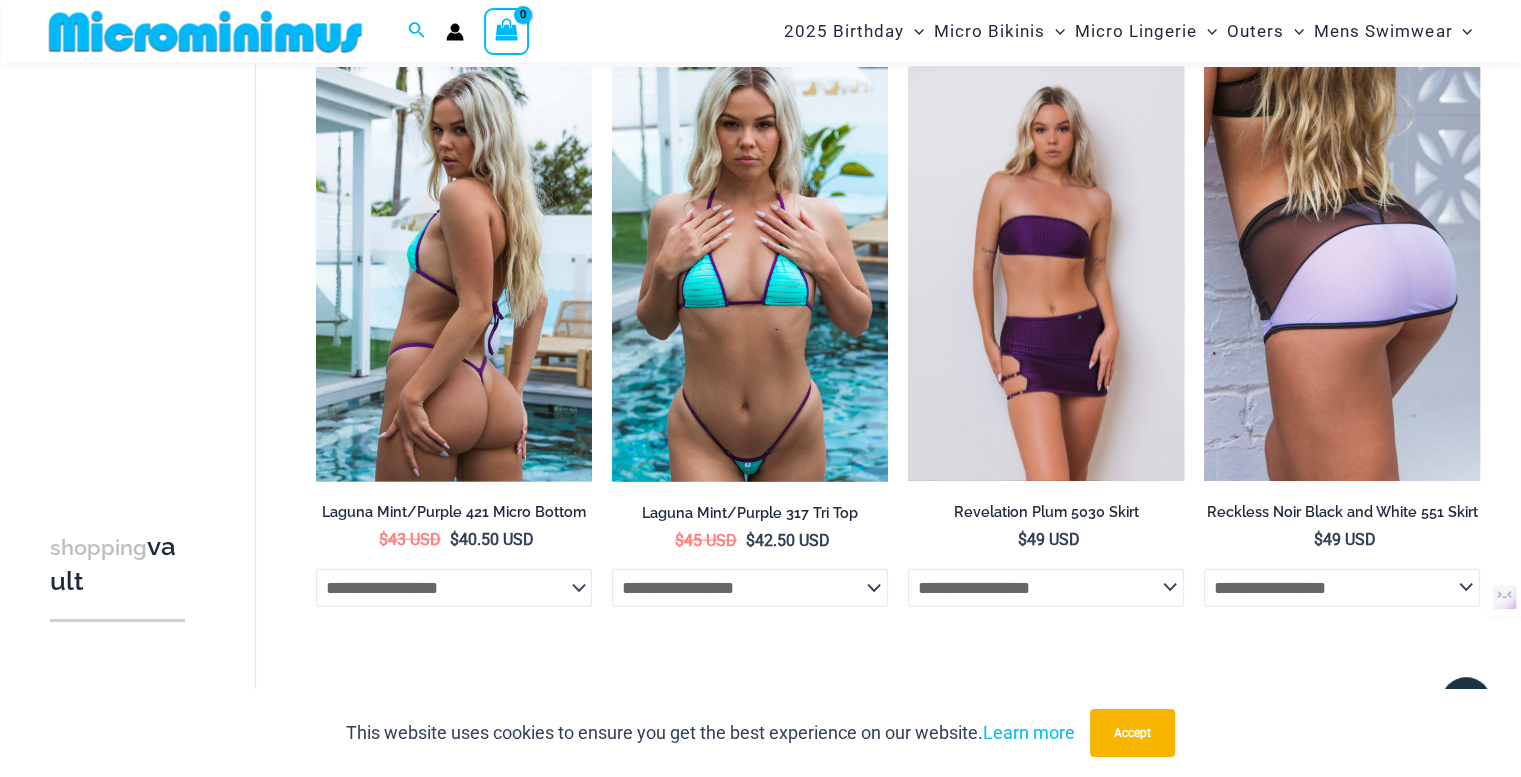 click on "**********" 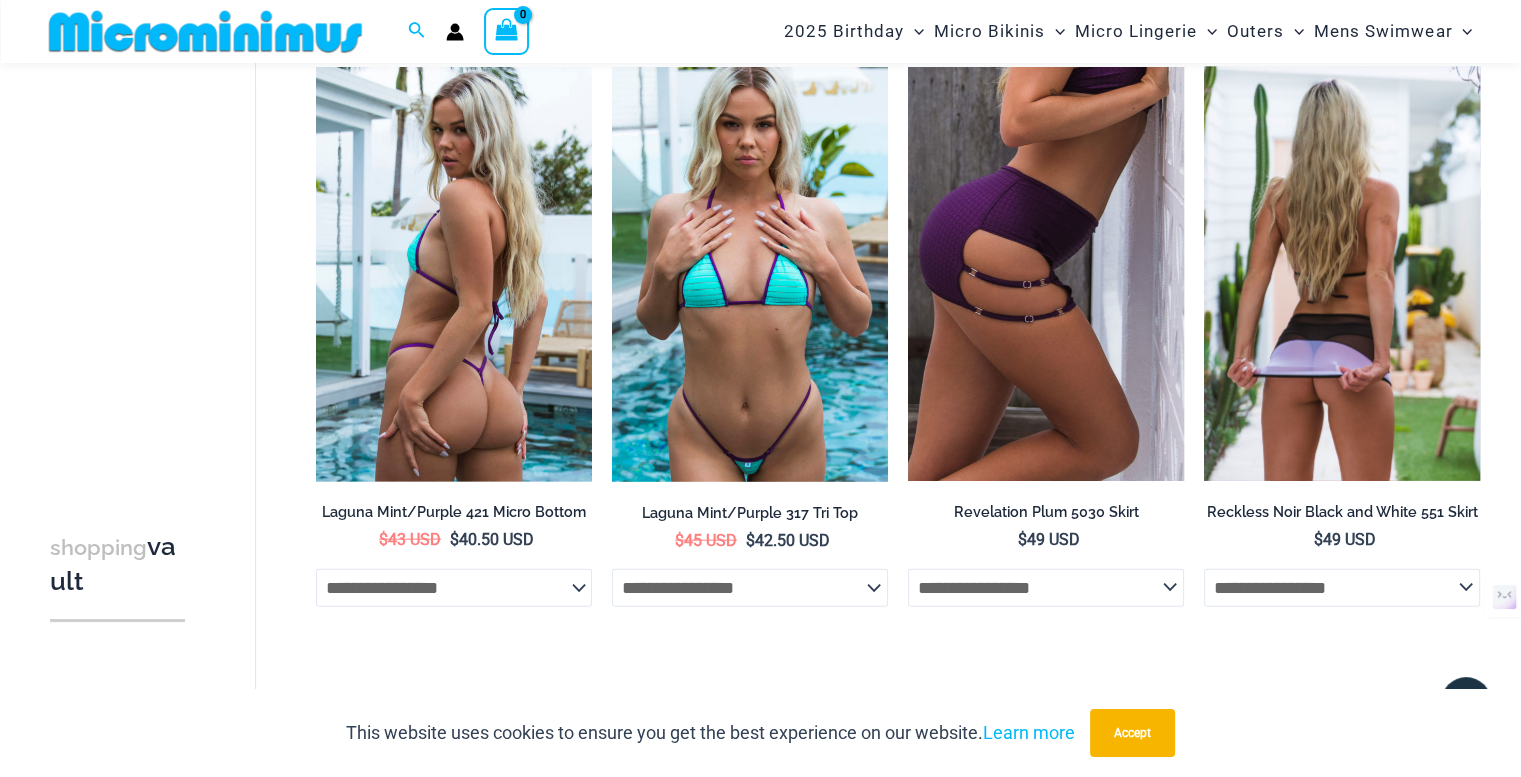 click on "**********" 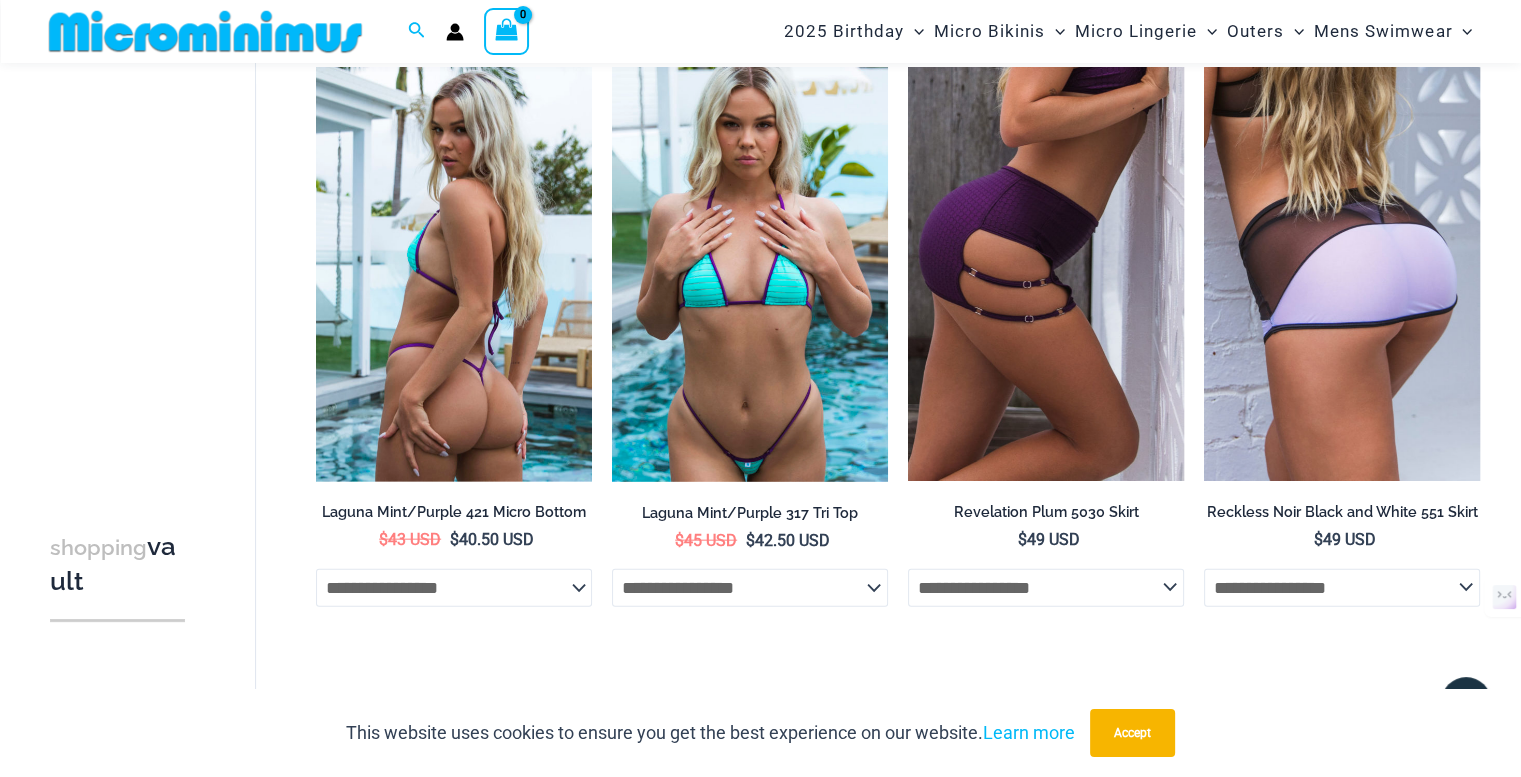 drag, startPoint x: 1293, startPoint y: 595, endPoint x: 852, endPoint y: 562, distance: 442.23297 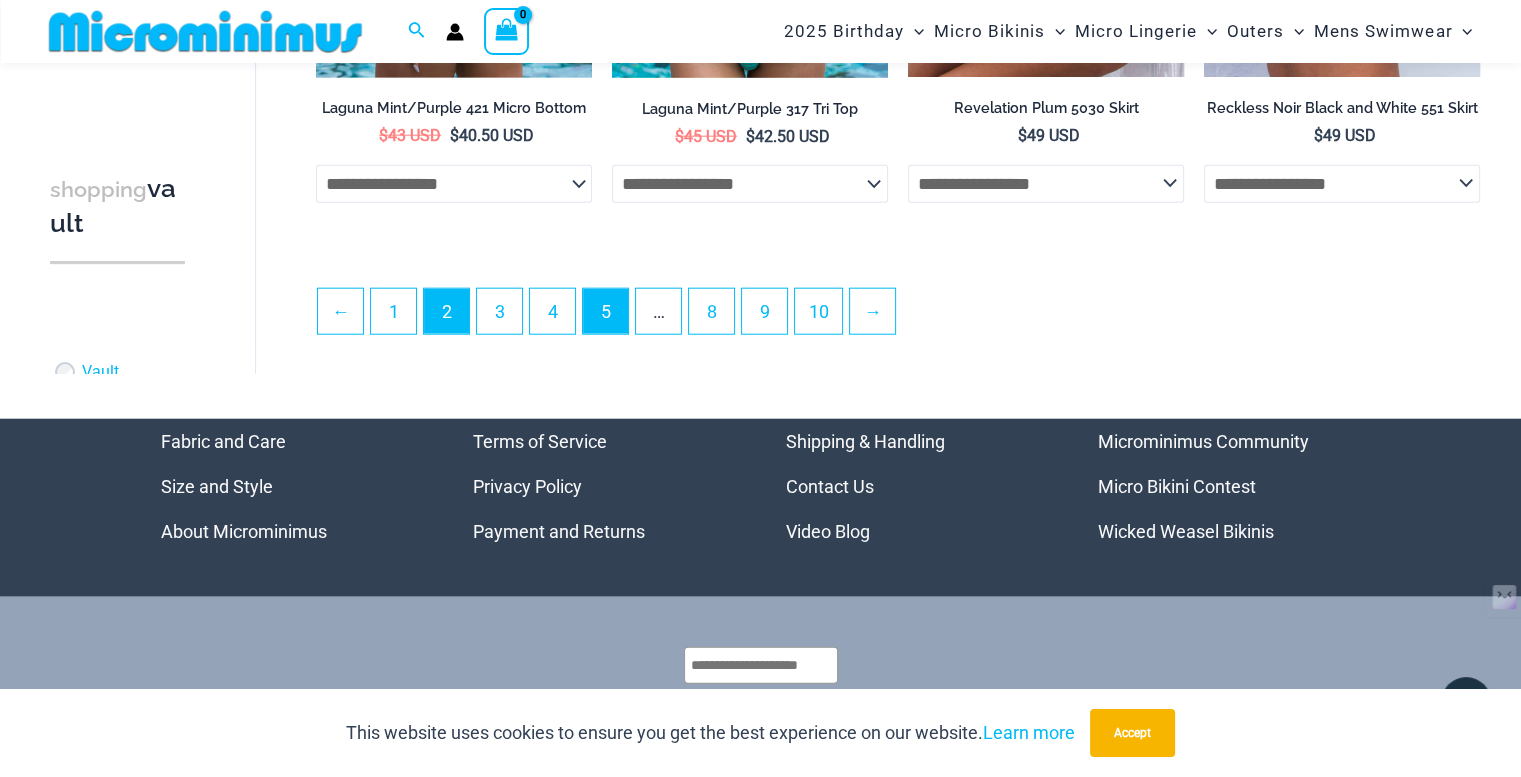 scroll, scrollTop: 4877, scrollLeft: 0, axis: vertical 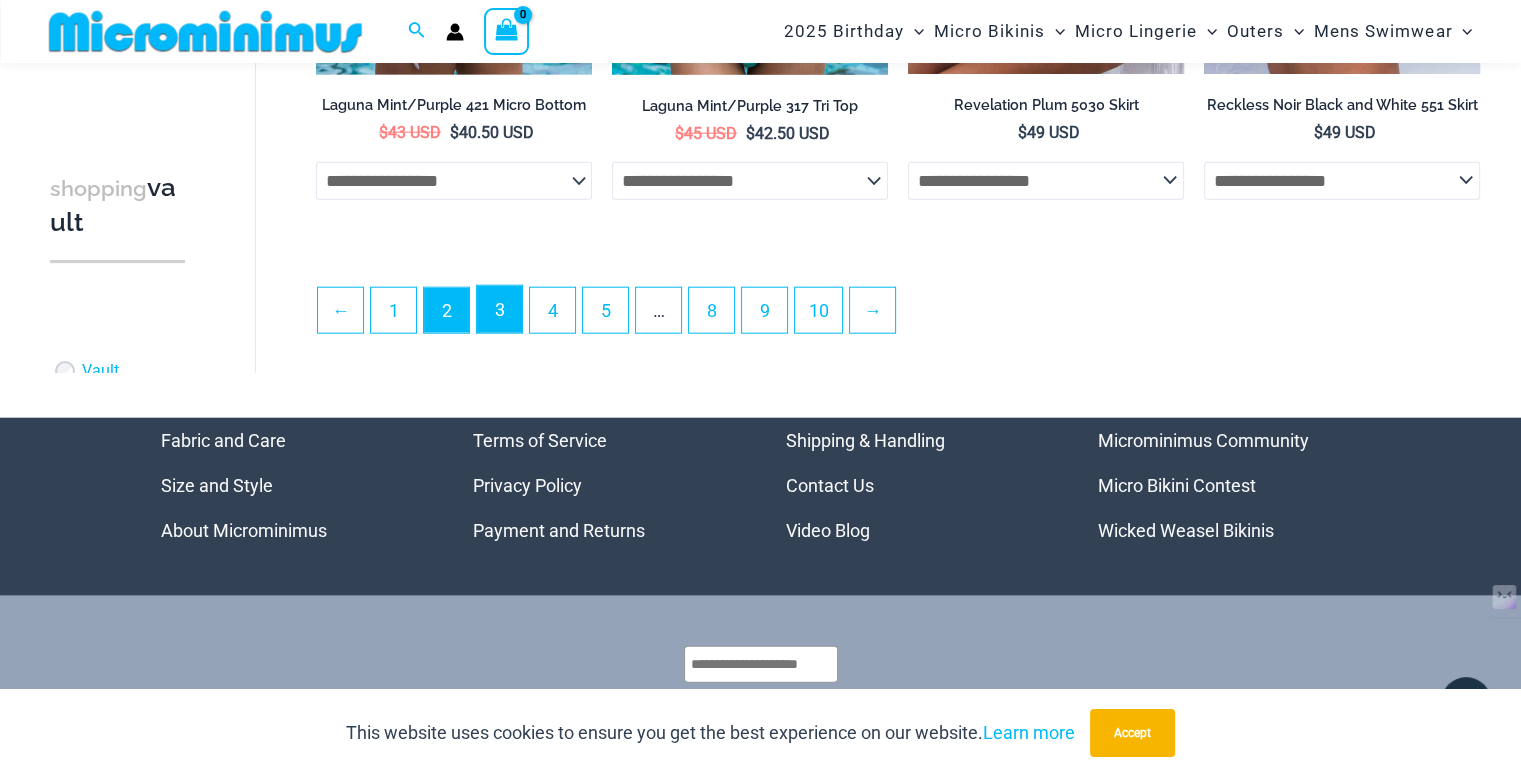 click on "3" at bounding box center [499, 309] 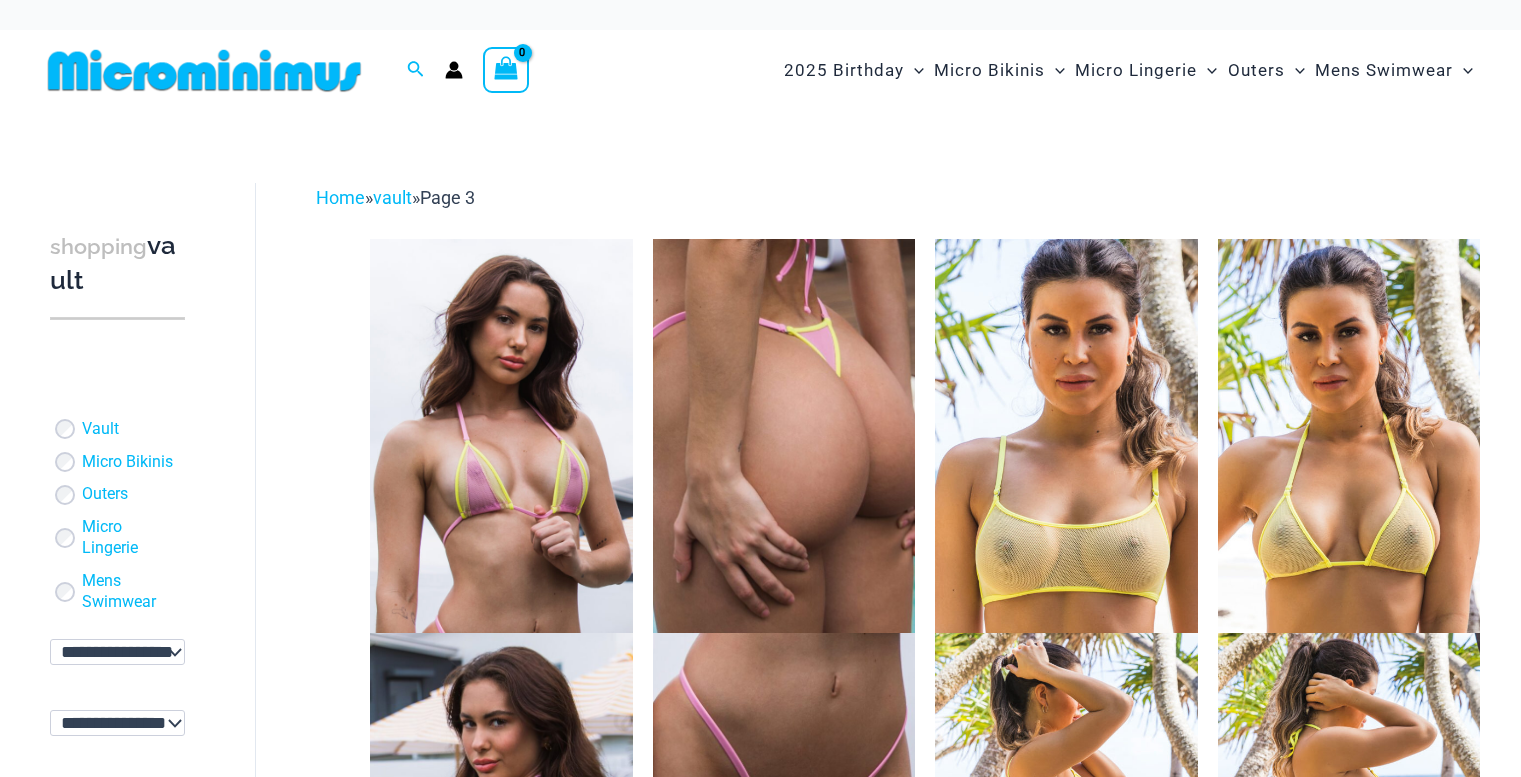 scroll, scrollTop: 0, scrollLeft: 0, axis: both 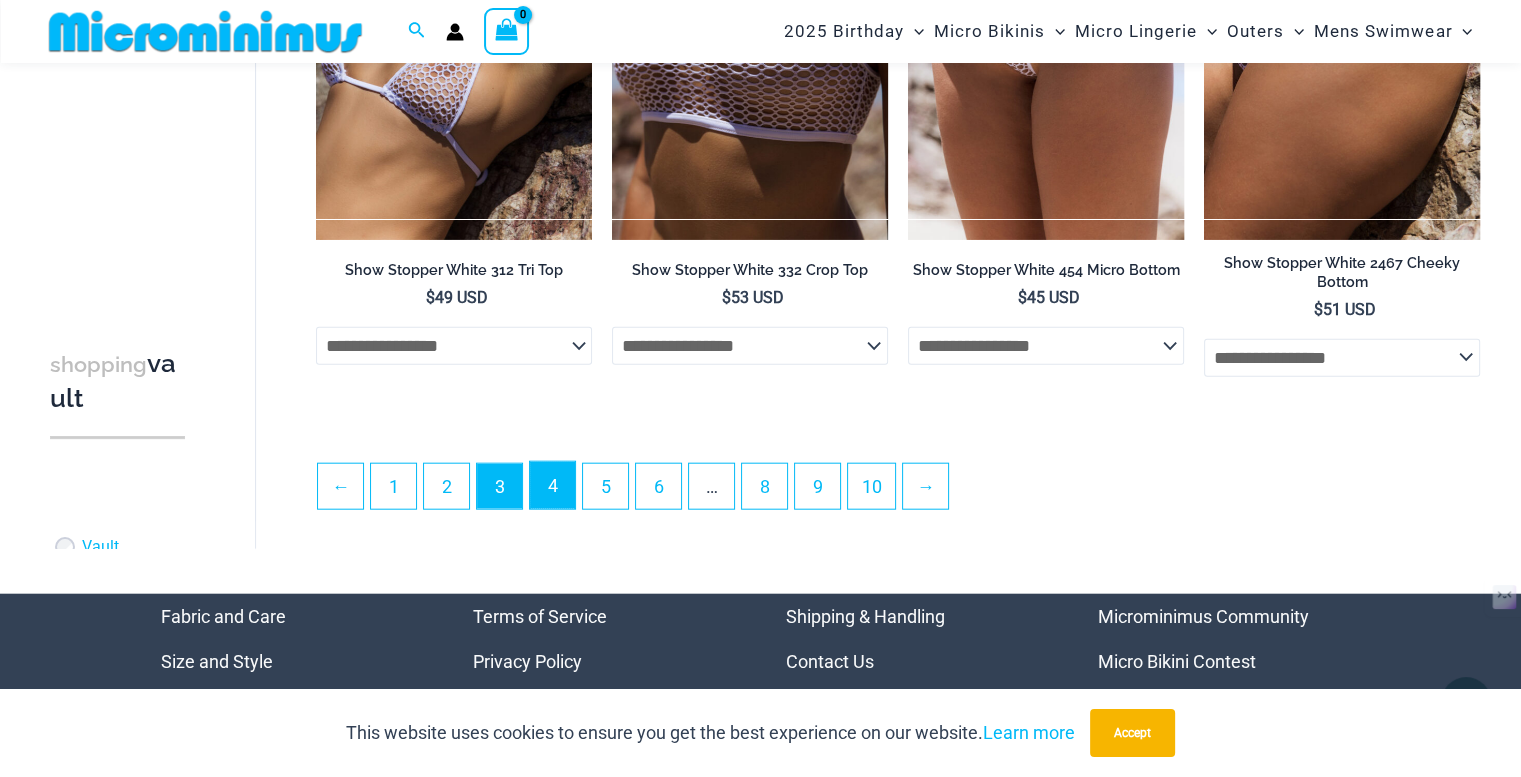click on "4" at bounding box center (552, 485) 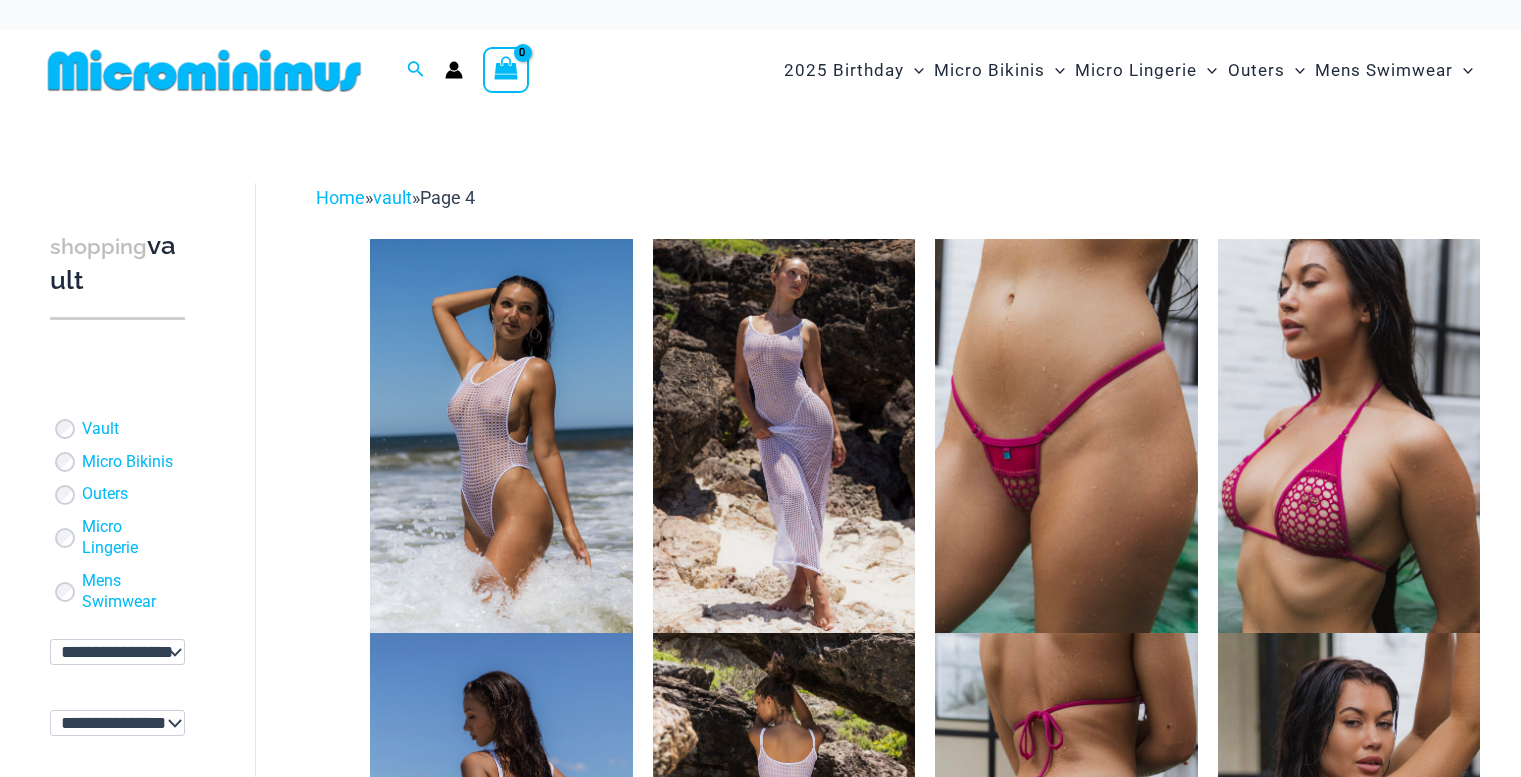 scroll, scrollTop: 0, scrollLeft: 0, axis: both 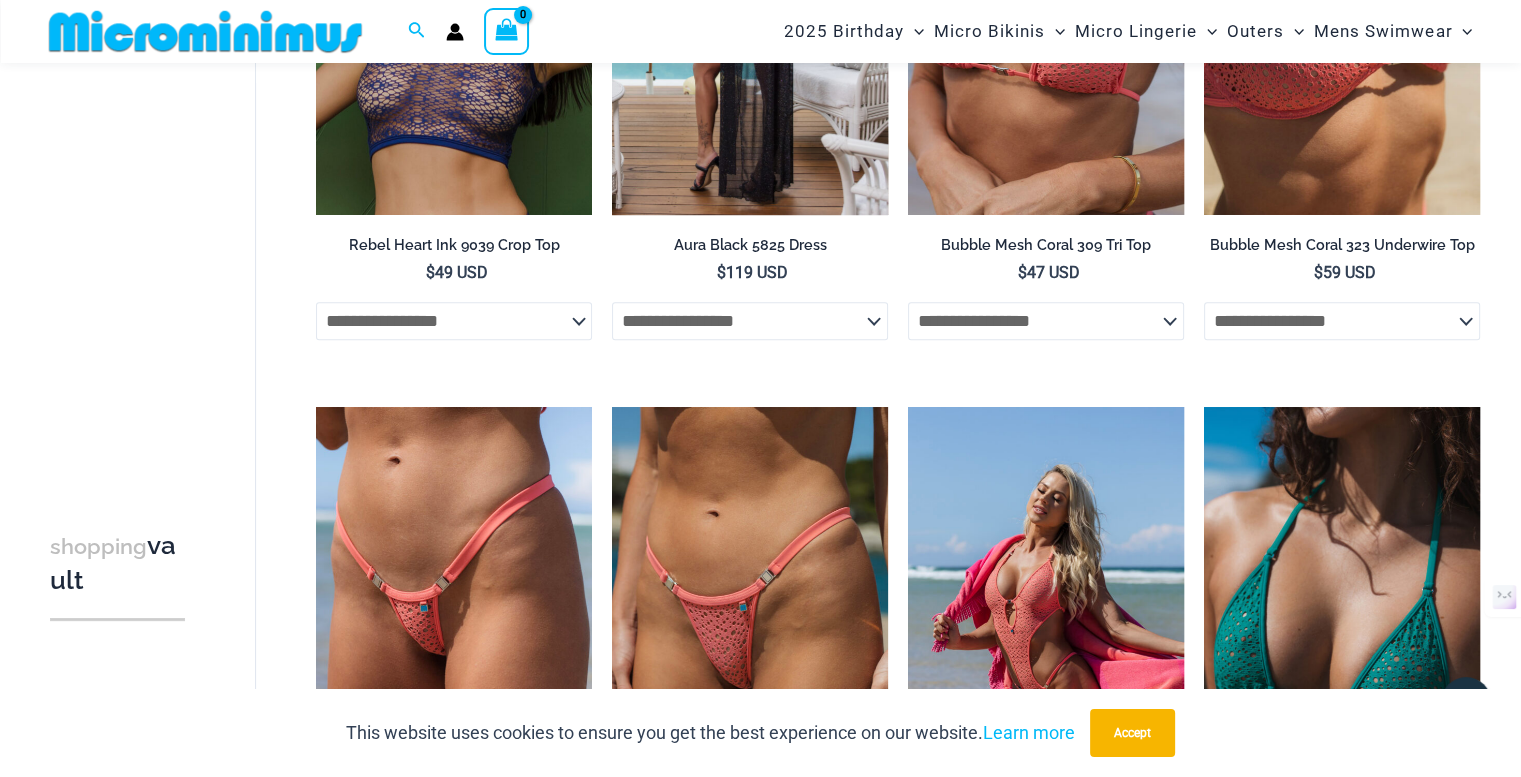 click on "**********" 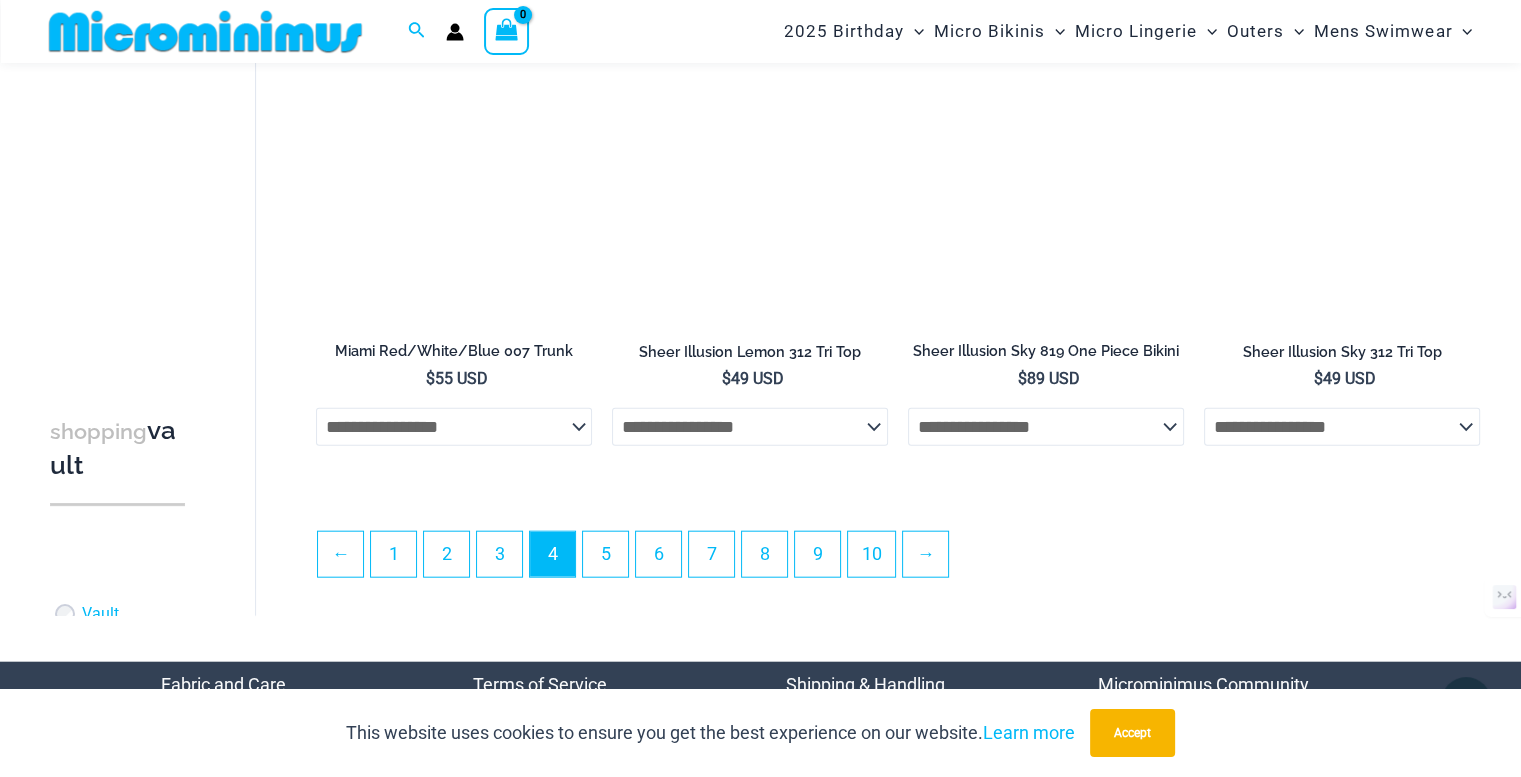 scroll, scrollTop: 4612, scrollLeft: 0, axis: vertical 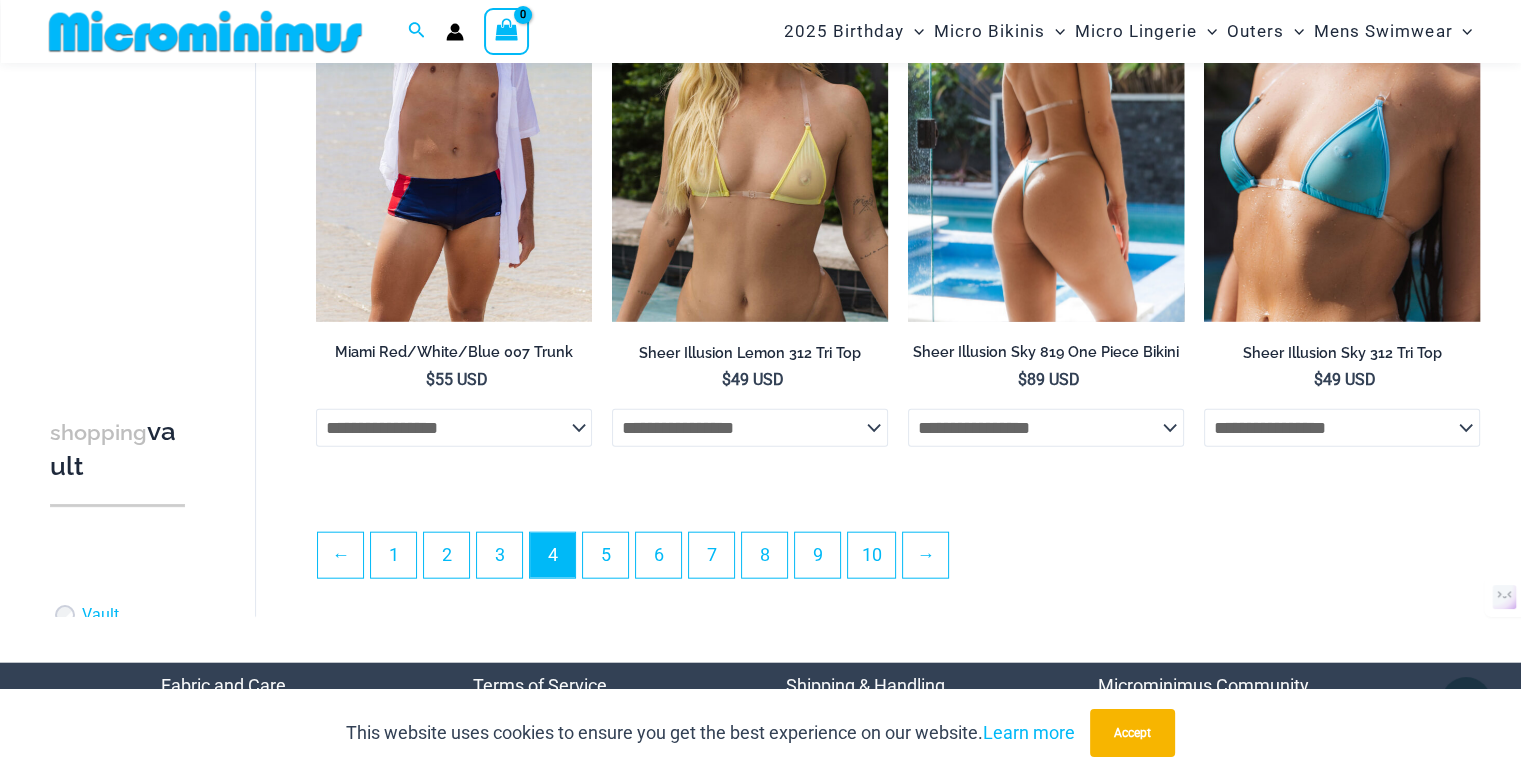 click on "**********" 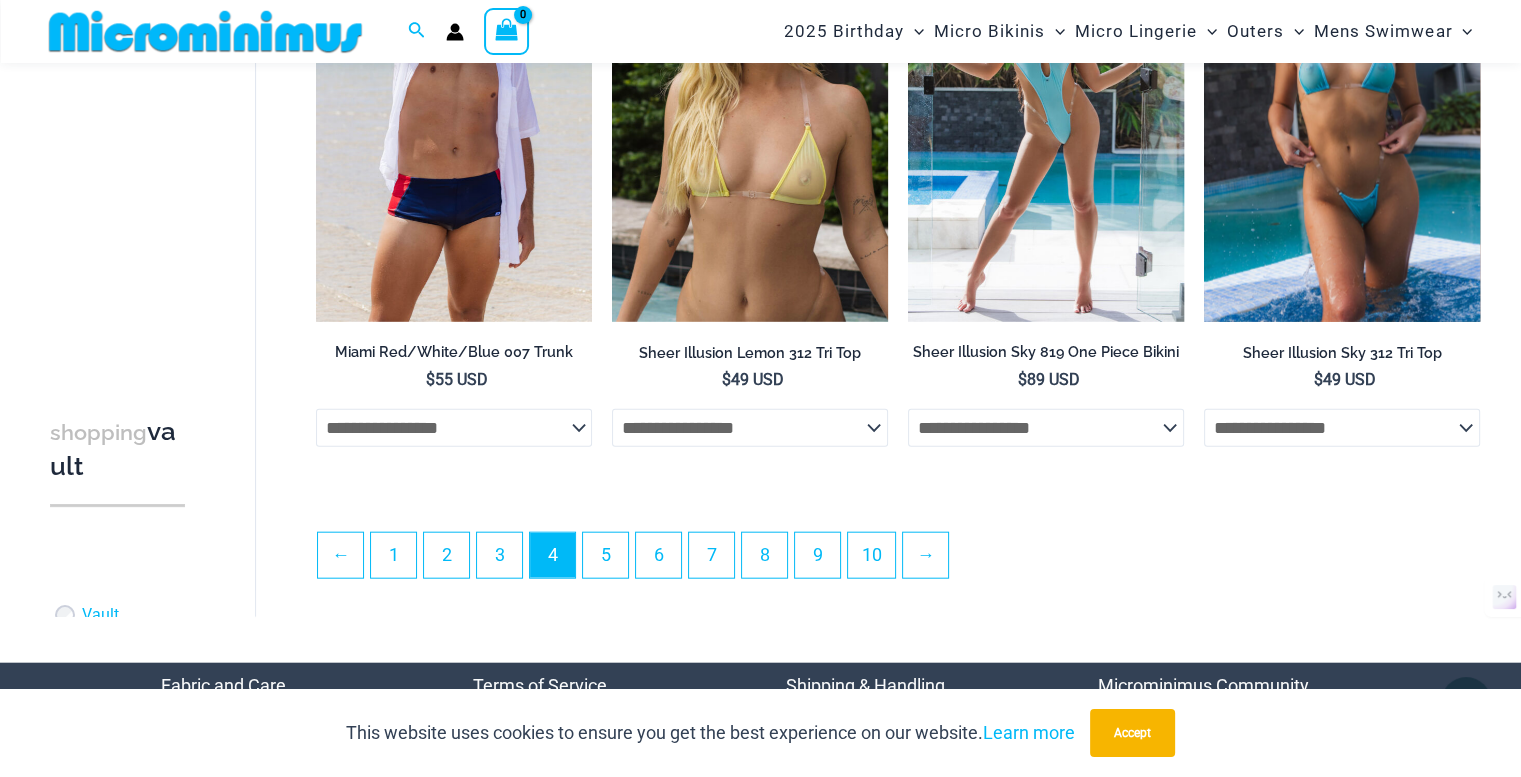 click on "**********" 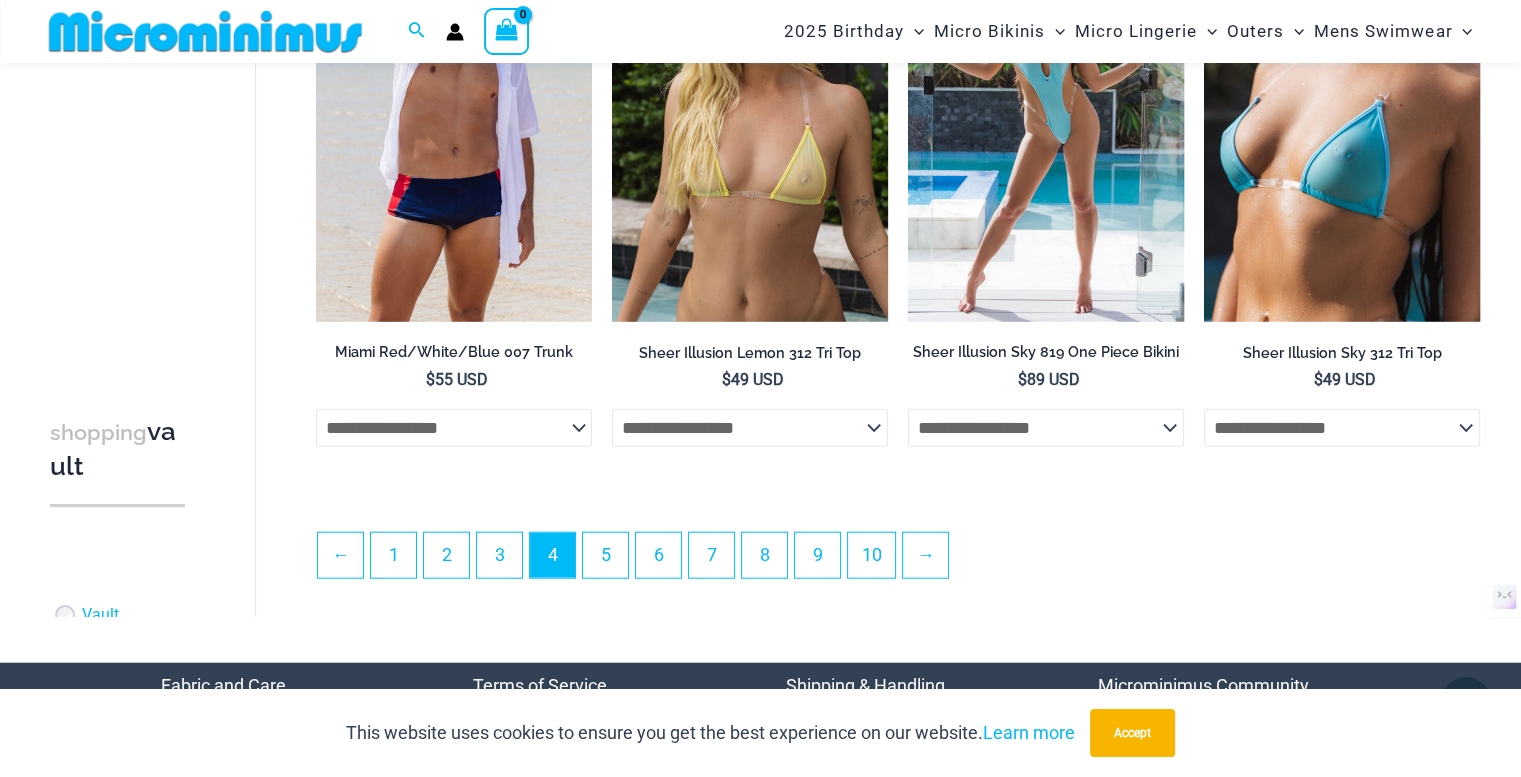 click on "**********" at bounding box center [898, -1939] 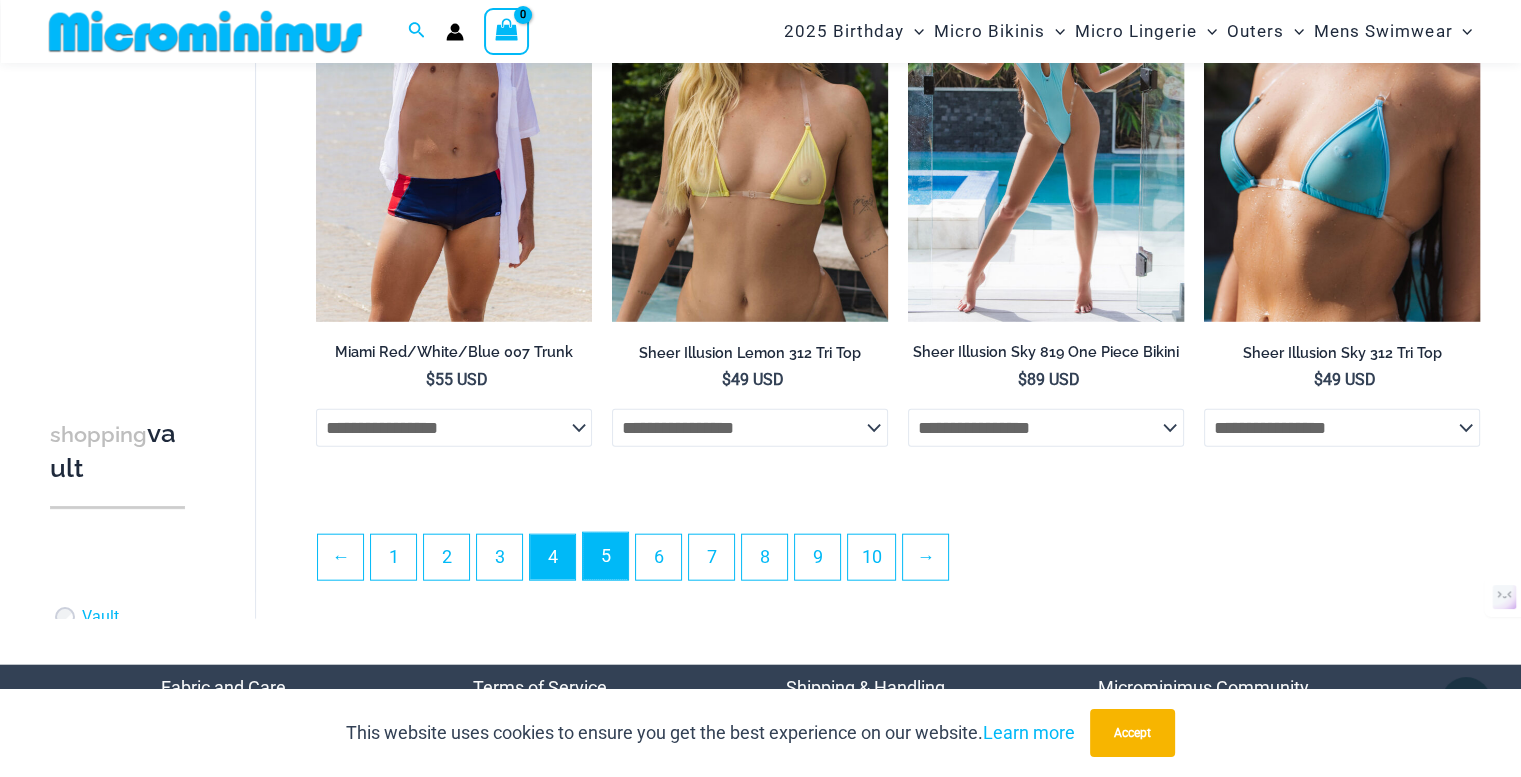 click on "5" at bounding box center (605, 556) 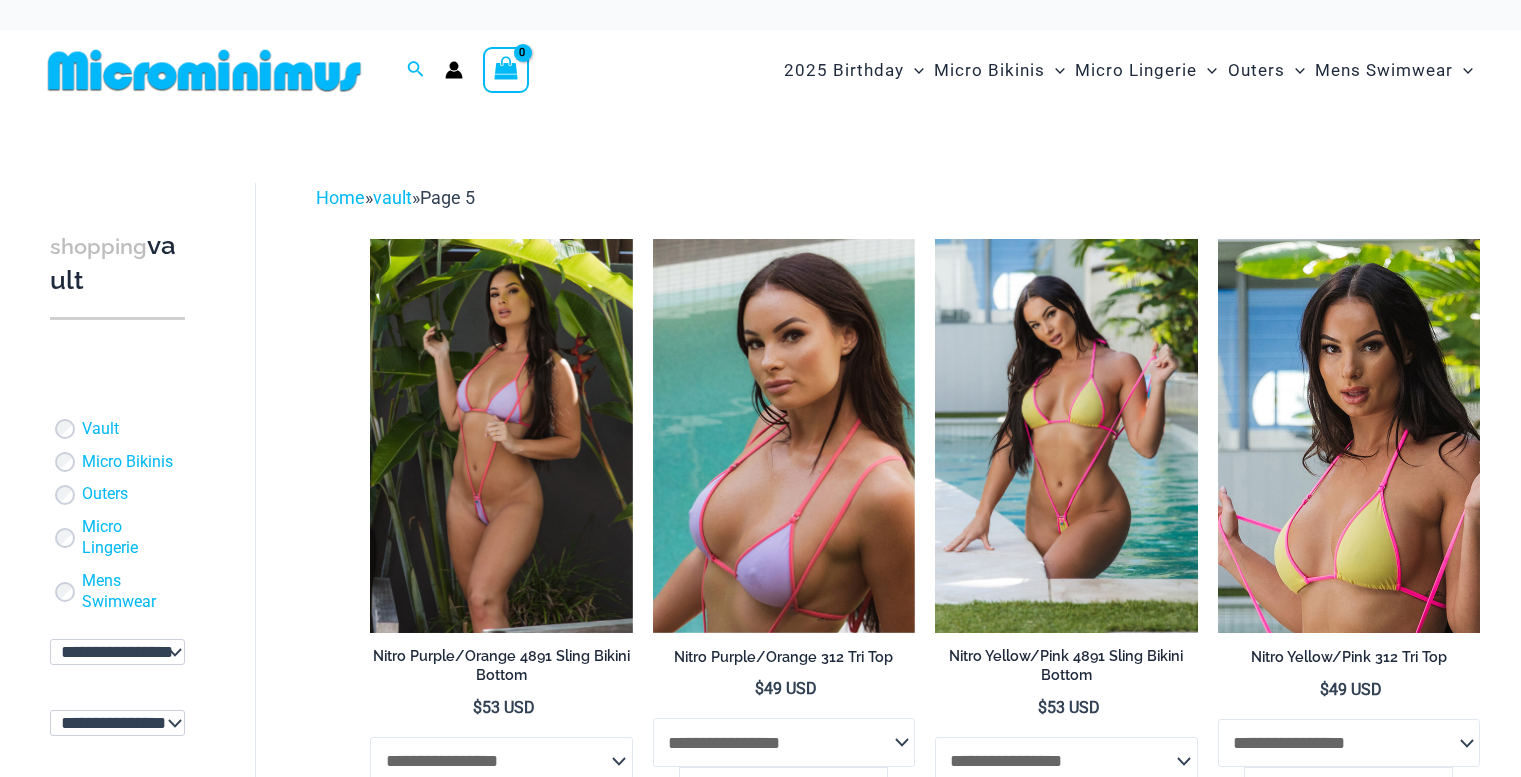 scroll, scrollTop: 0, scrollLeft: 0, axis: both 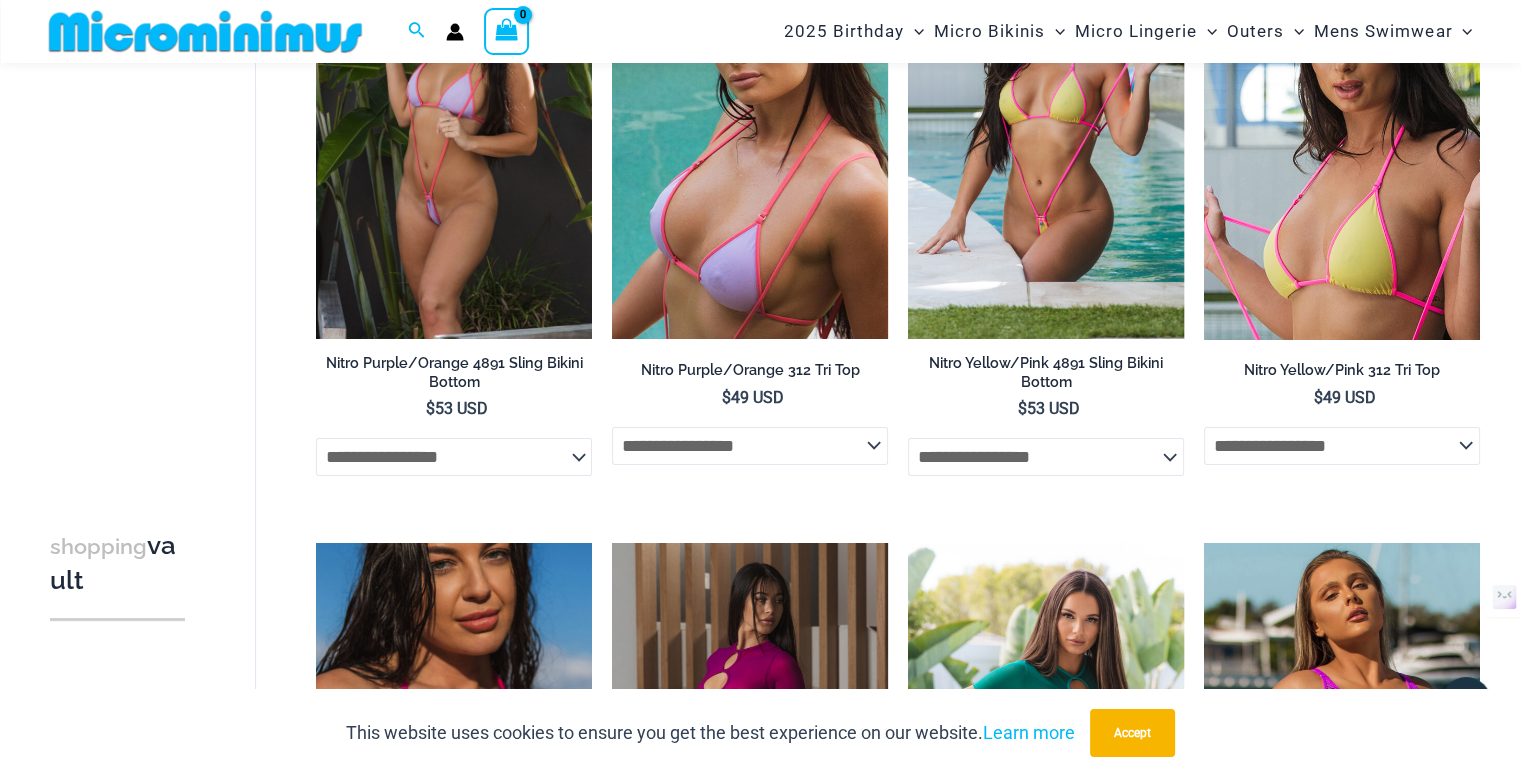 click on "**********" 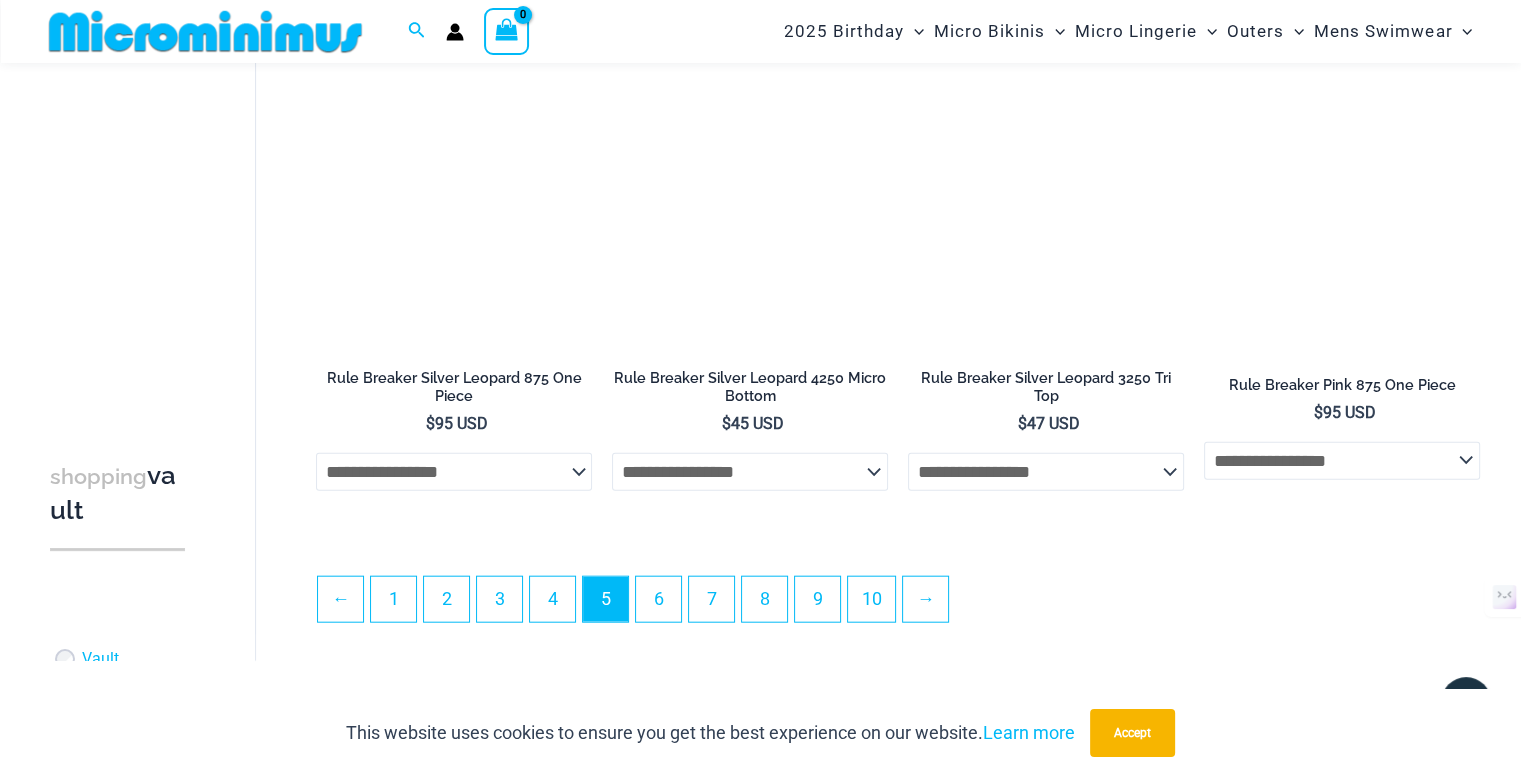 scroll, scrollTop: 4592, scrollLeft: 0, axis: vertical 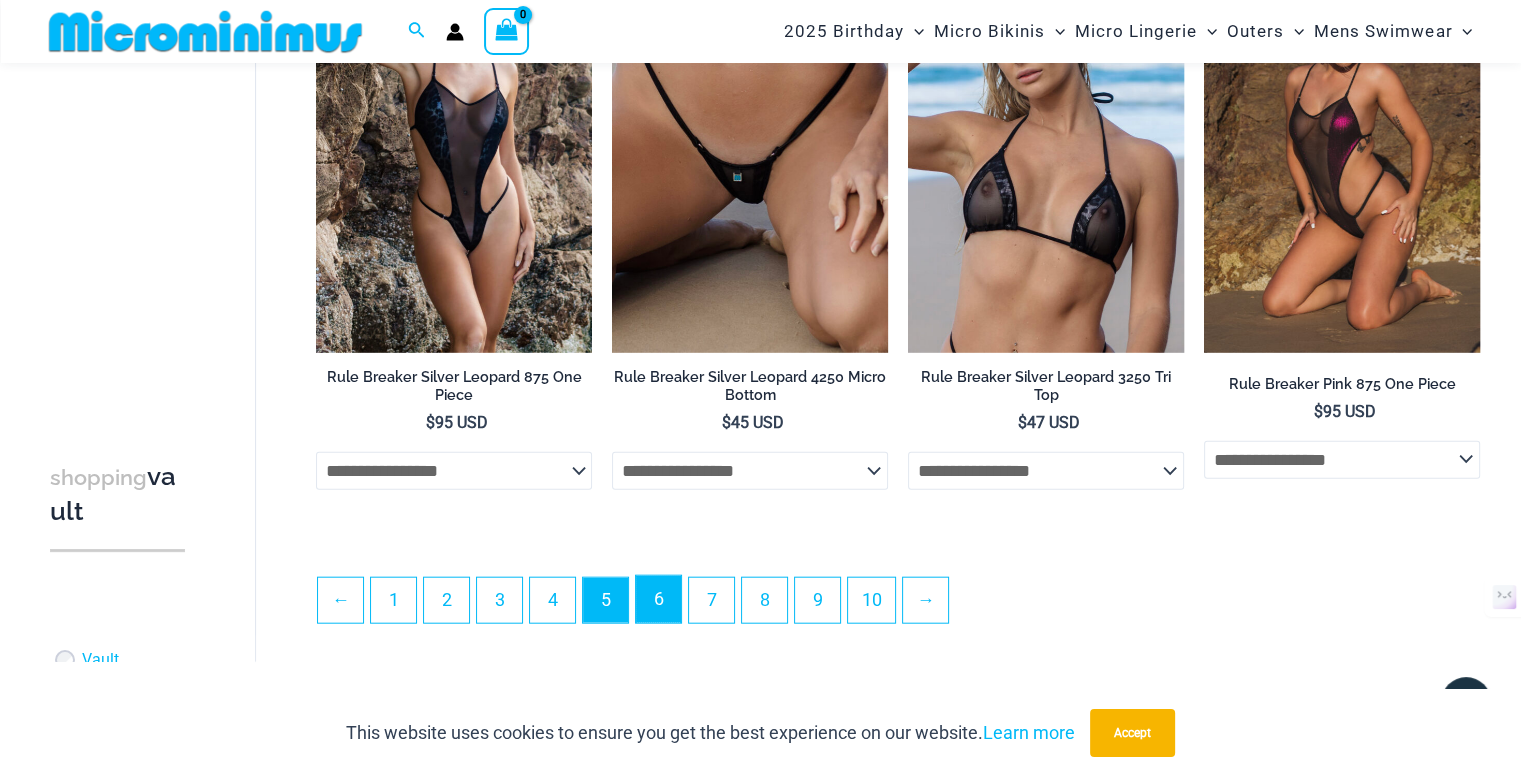 click on "6" at bounding box center (658, 599) 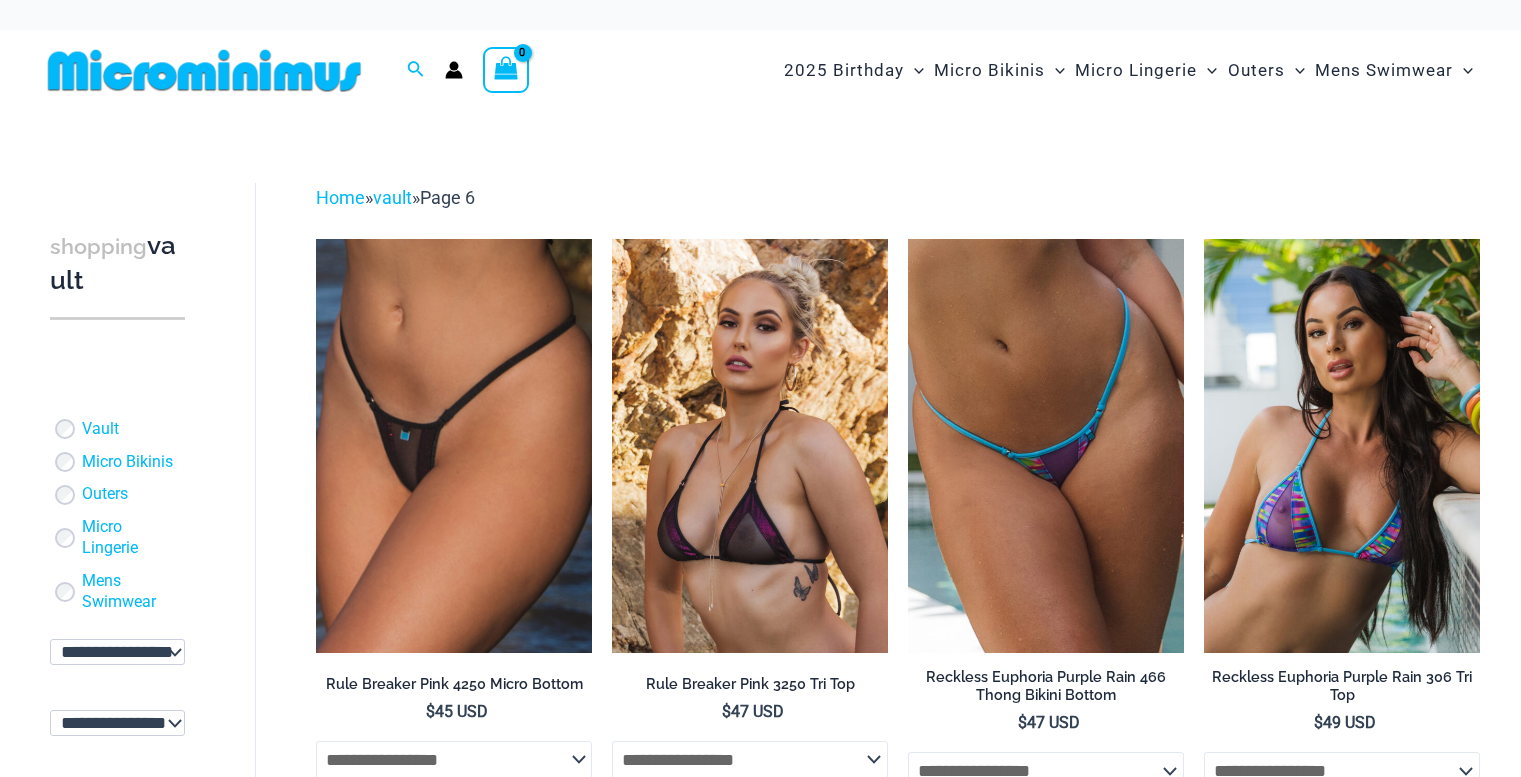 scroll, scrollTop: 50, scrollLeft: 0, axis: vertical 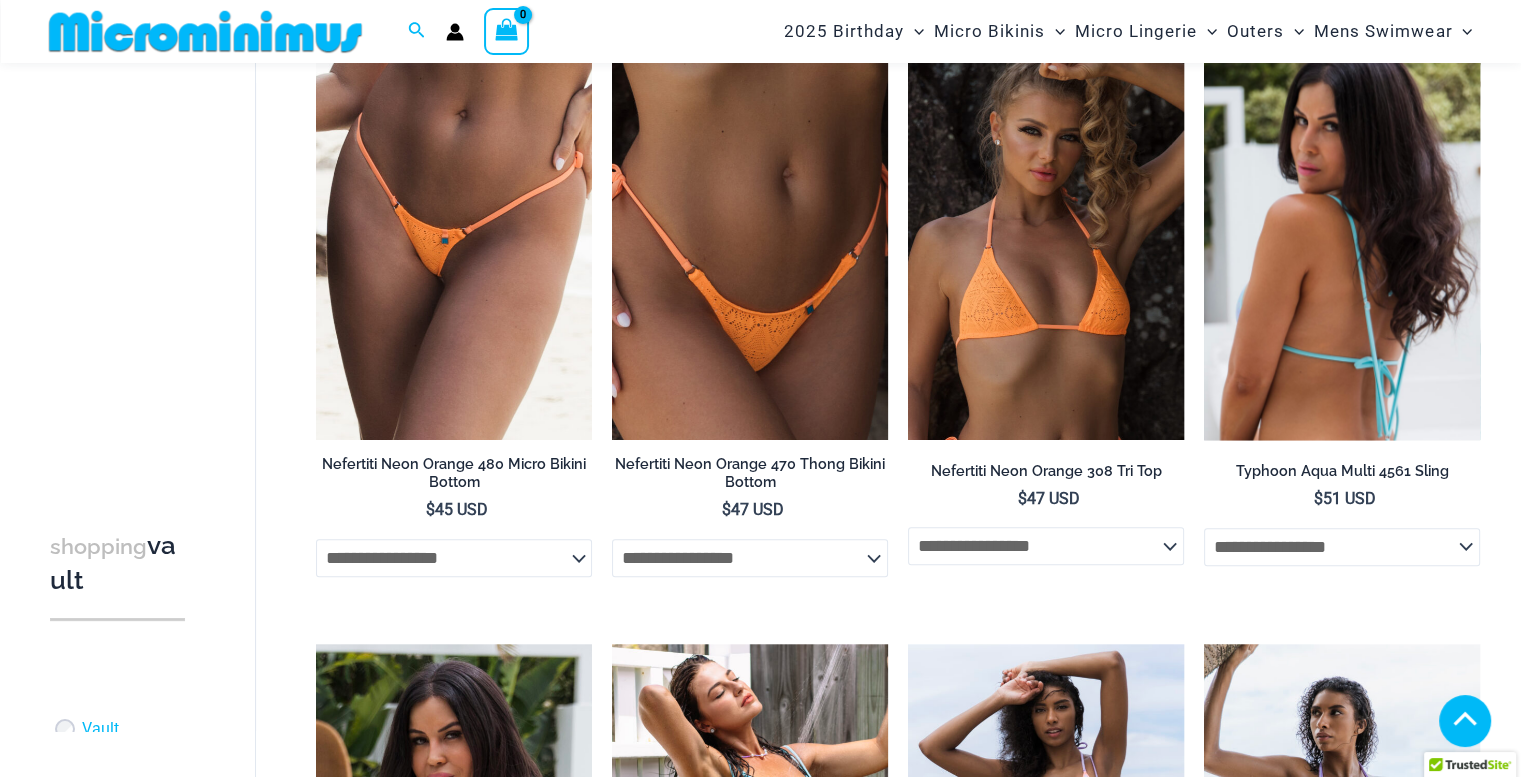 click on "**********" 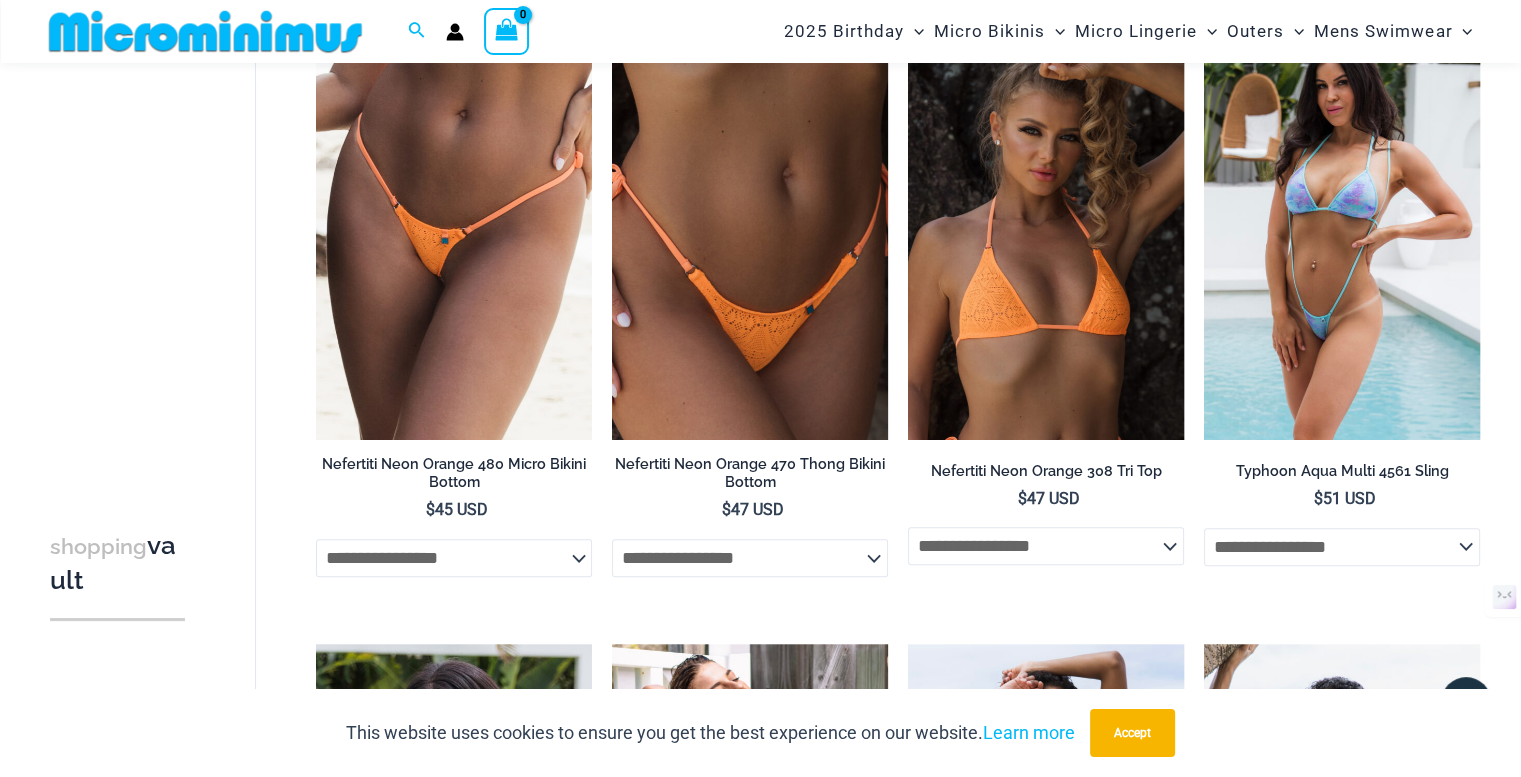 click on "**********" at bounding box center [898, 638] 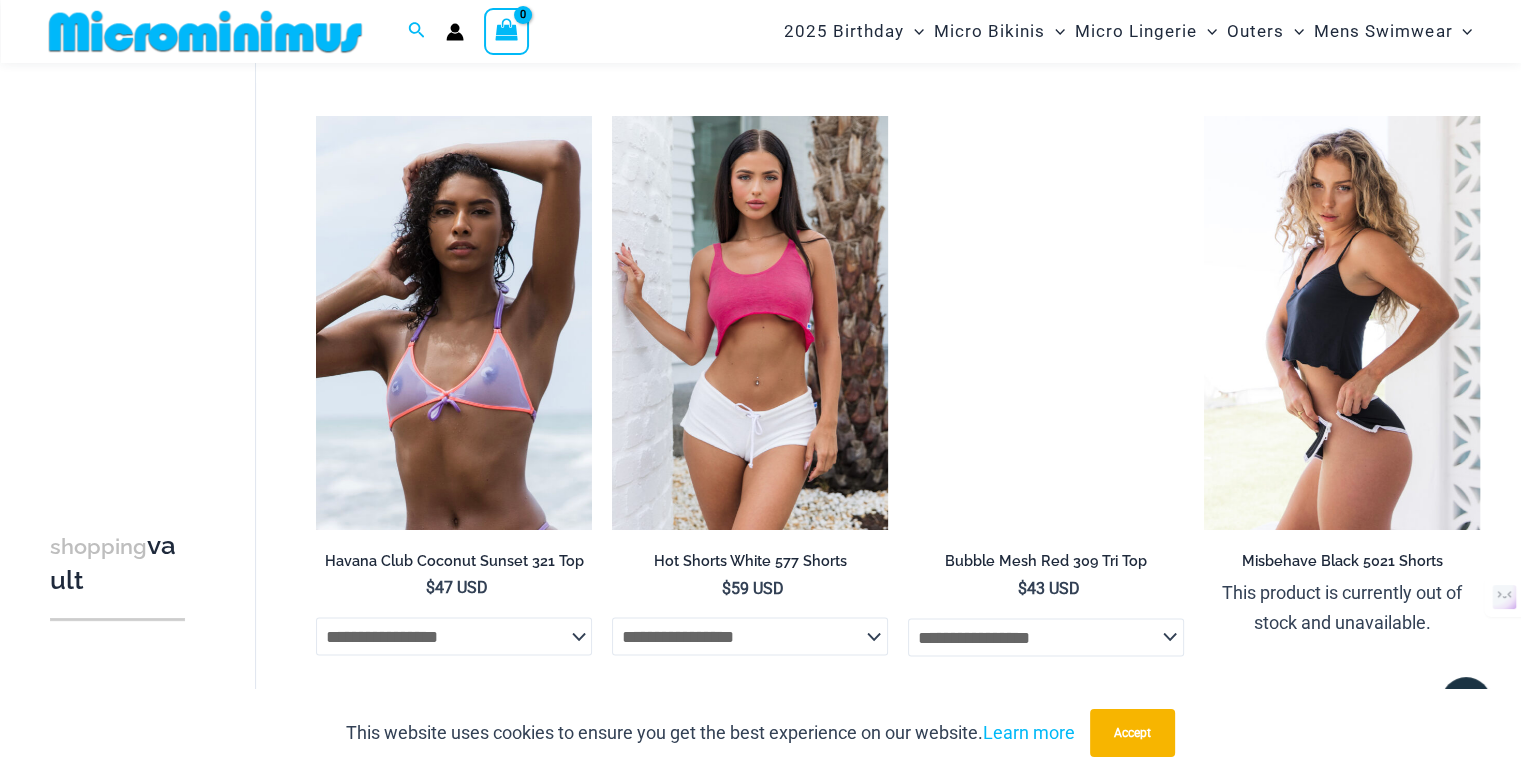 scroll, scrollTop: 3274, scrollLeft: 0, axis: vertical 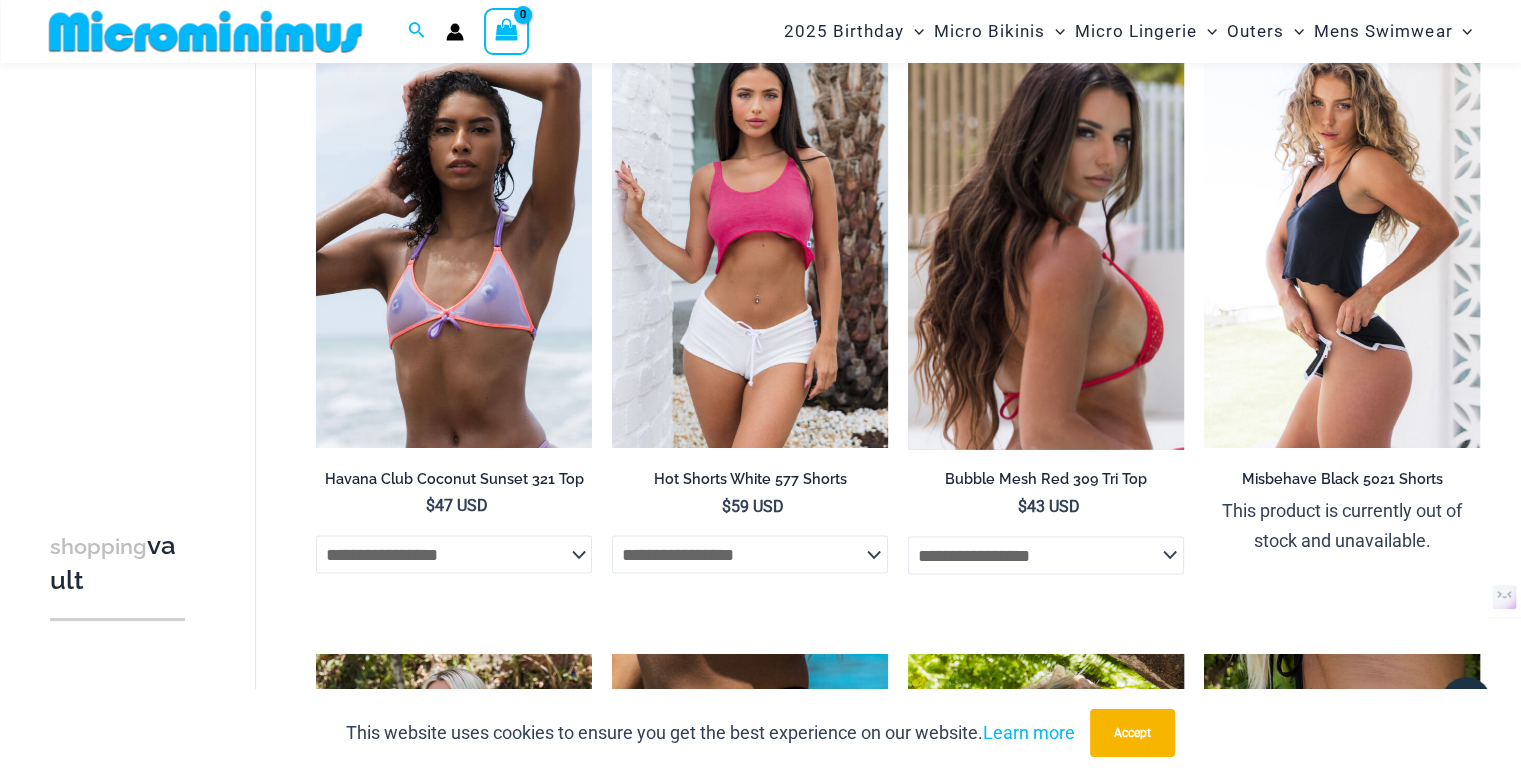 click on "**********" 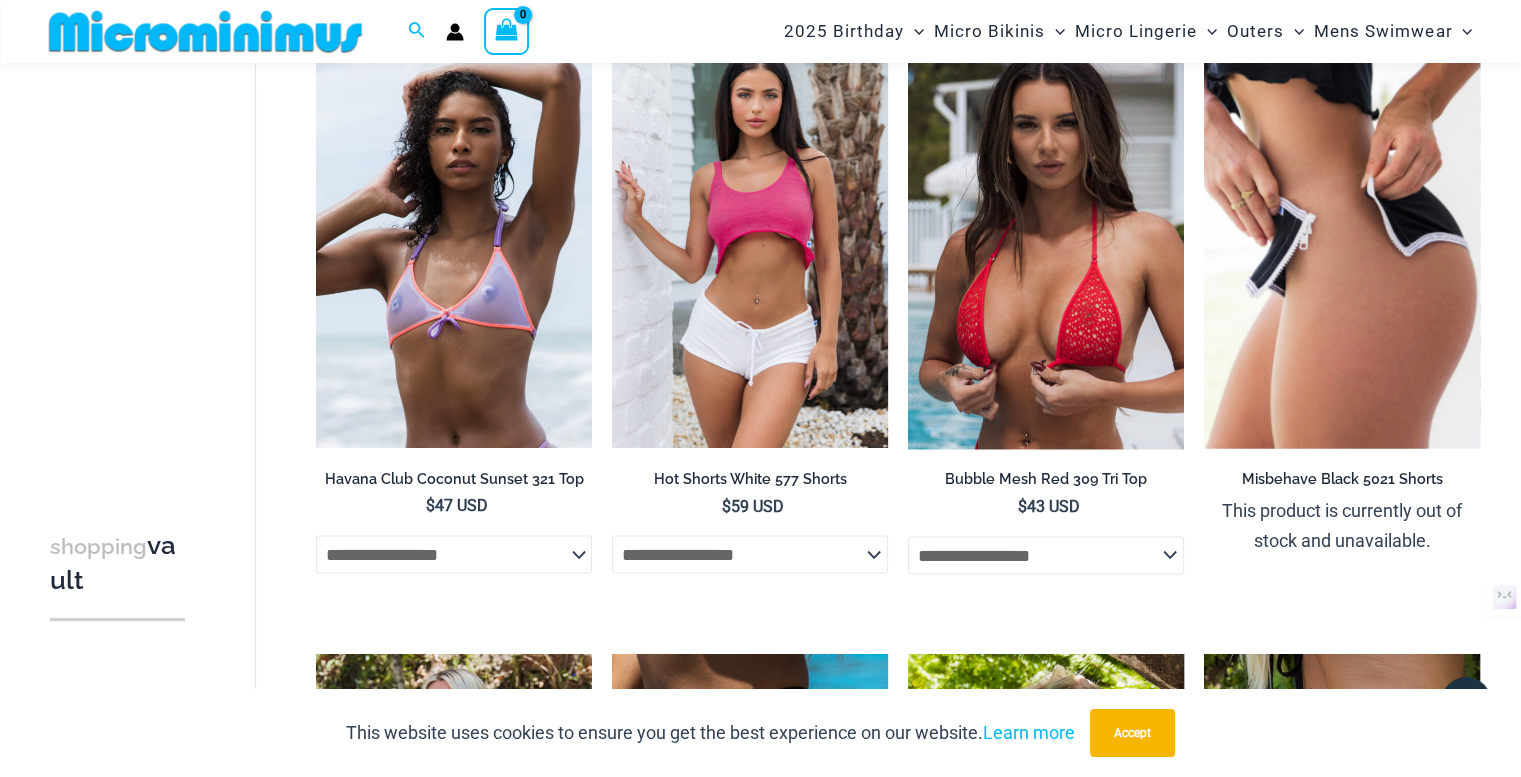 click on "Misbehave Black 5021 Shorts
This product is currently out of stock and unavailable." at bounding box center [1342, 525] 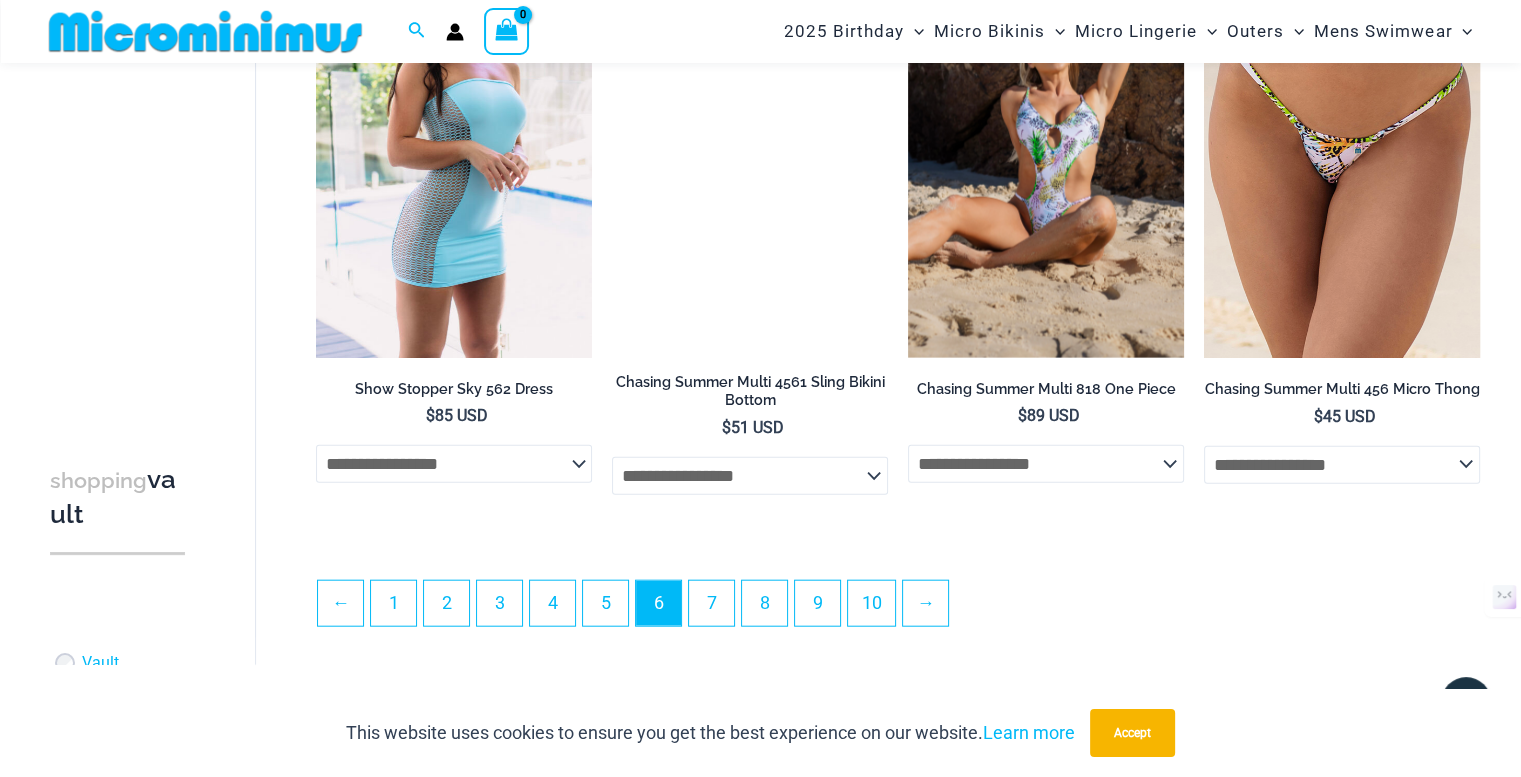 scroll, scrollTop: 4591, scrollLeft: 0, axis: vertical 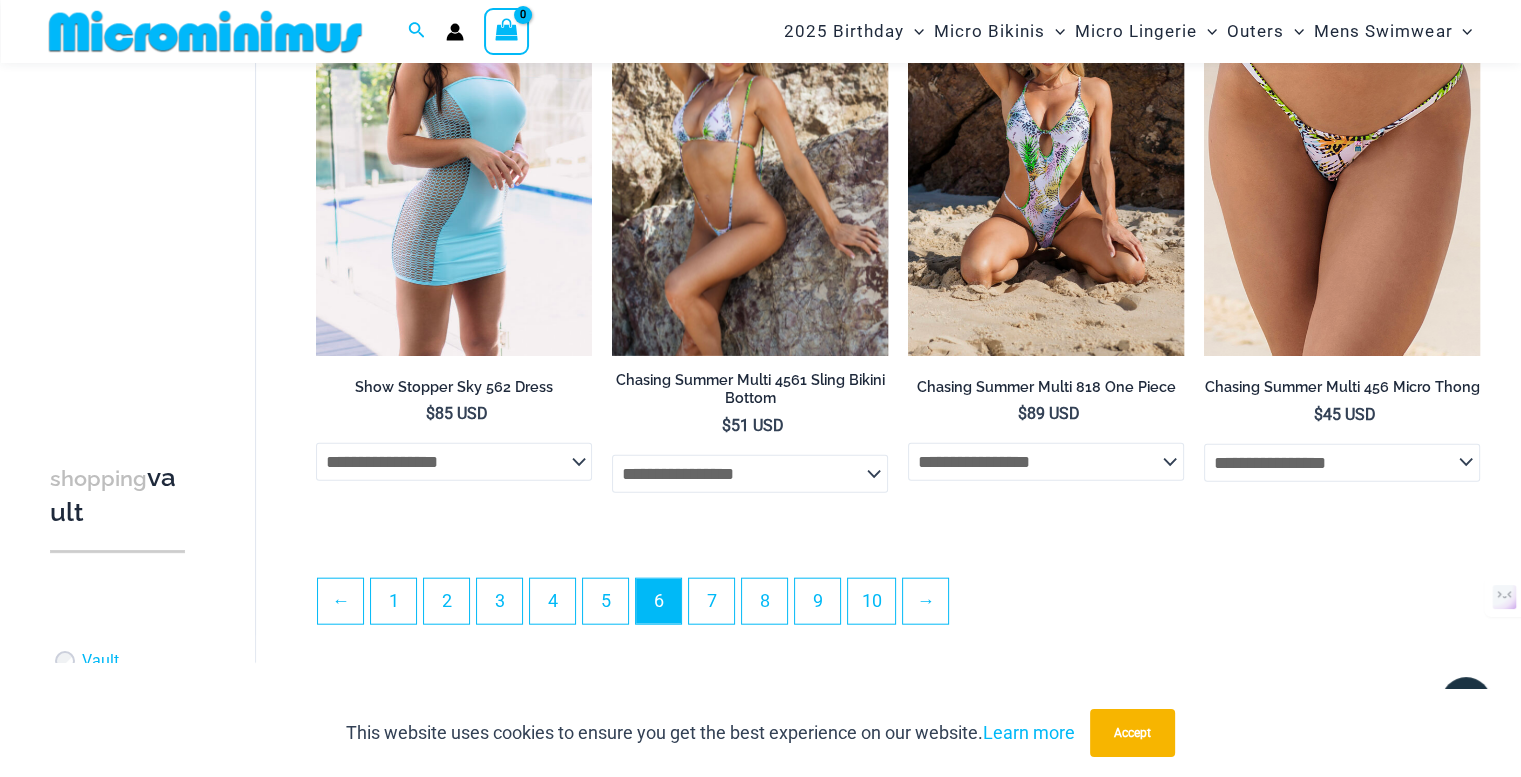 click on "**********" 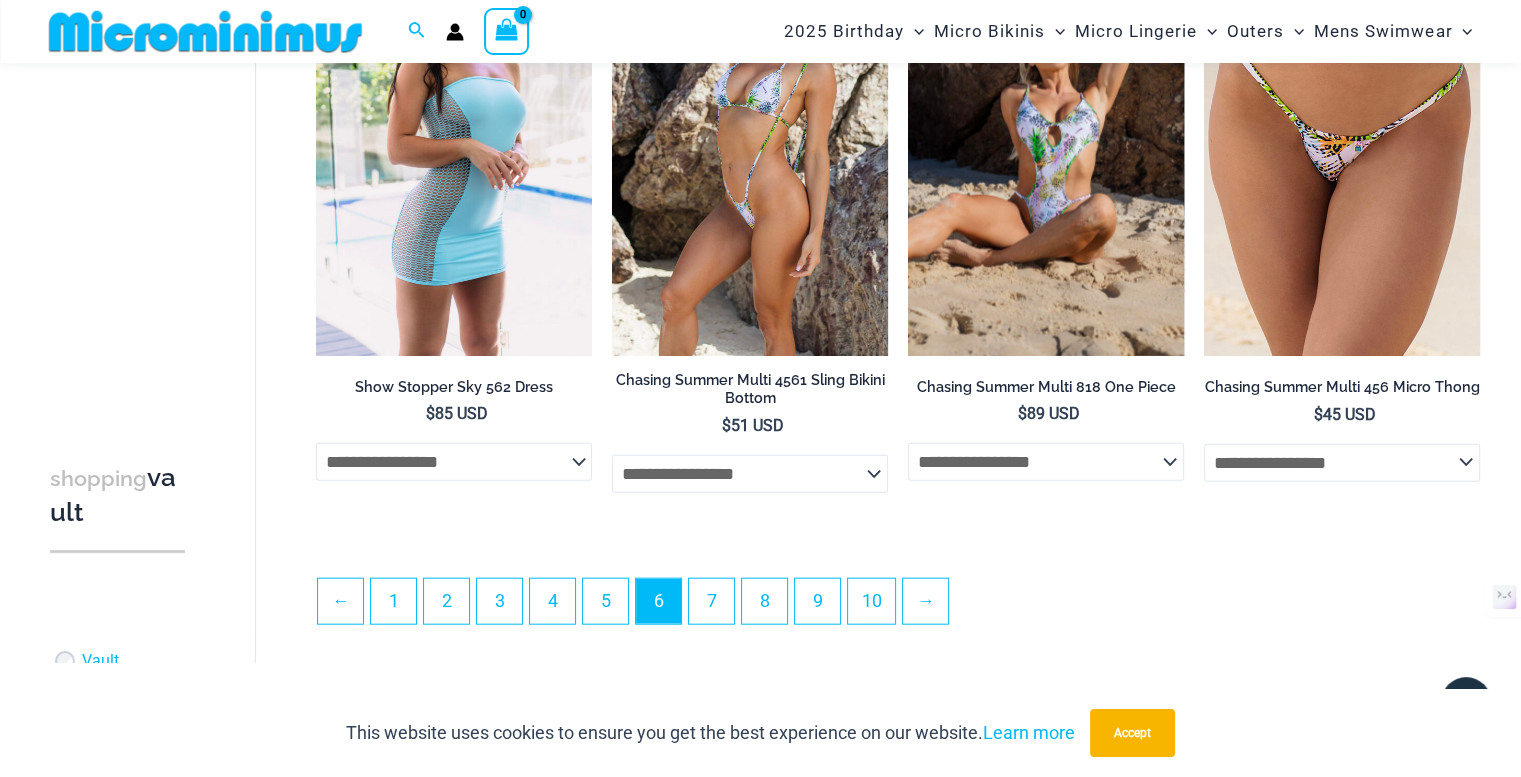 click on "**********" 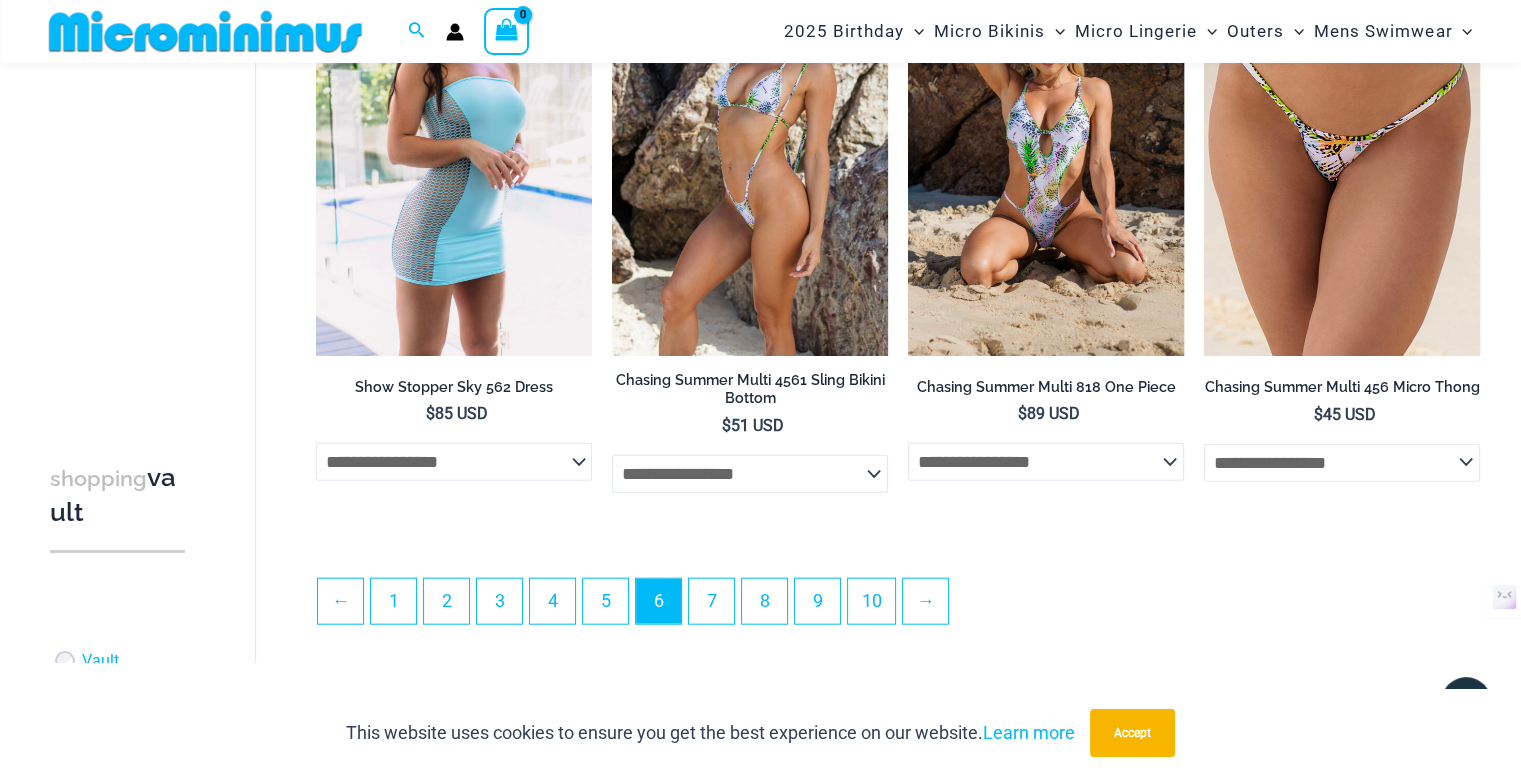 click on "**********" at bounding box center [898, -1906] 